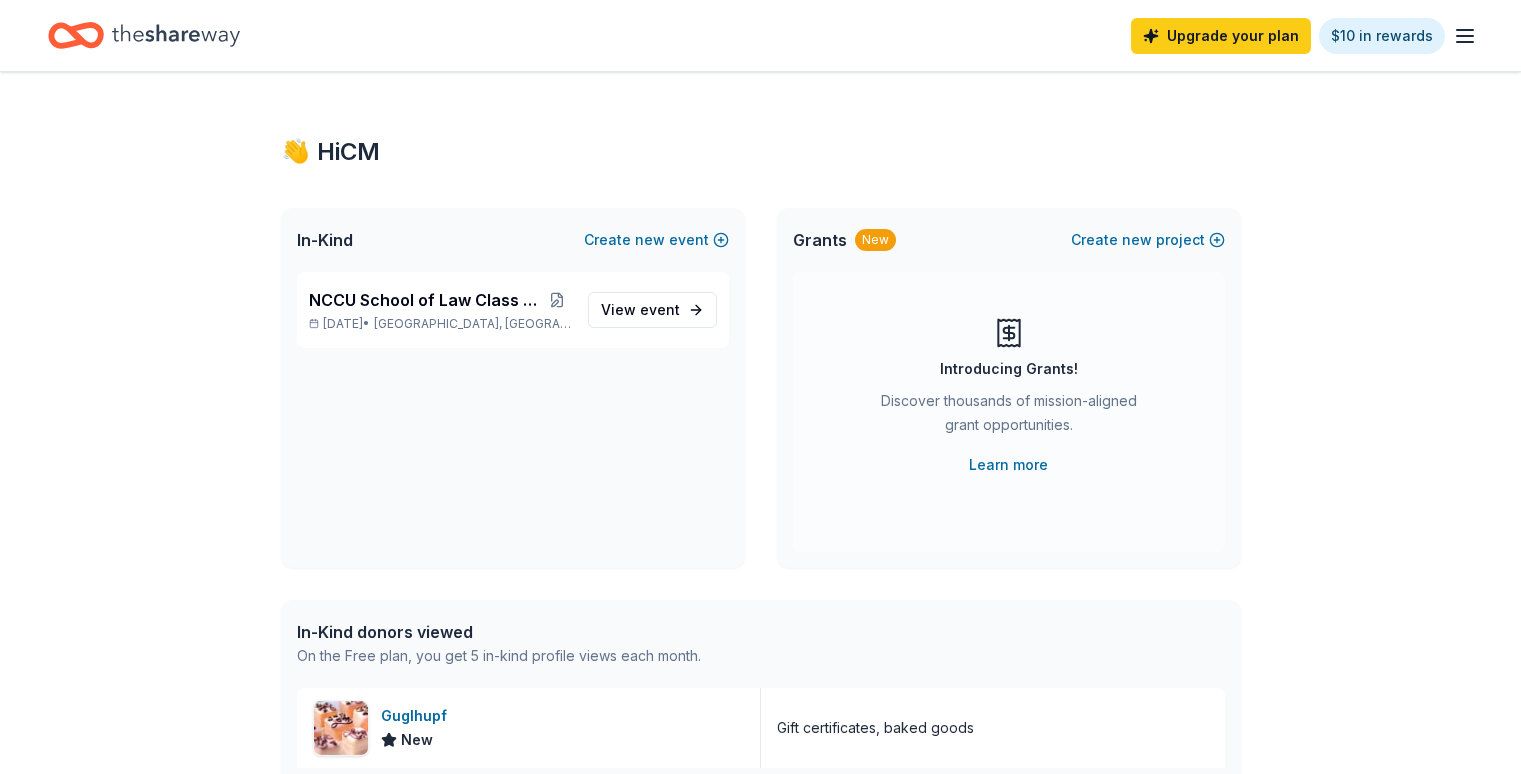 scroll, scrollTop: 0, scrollLeft: 0, axis: both 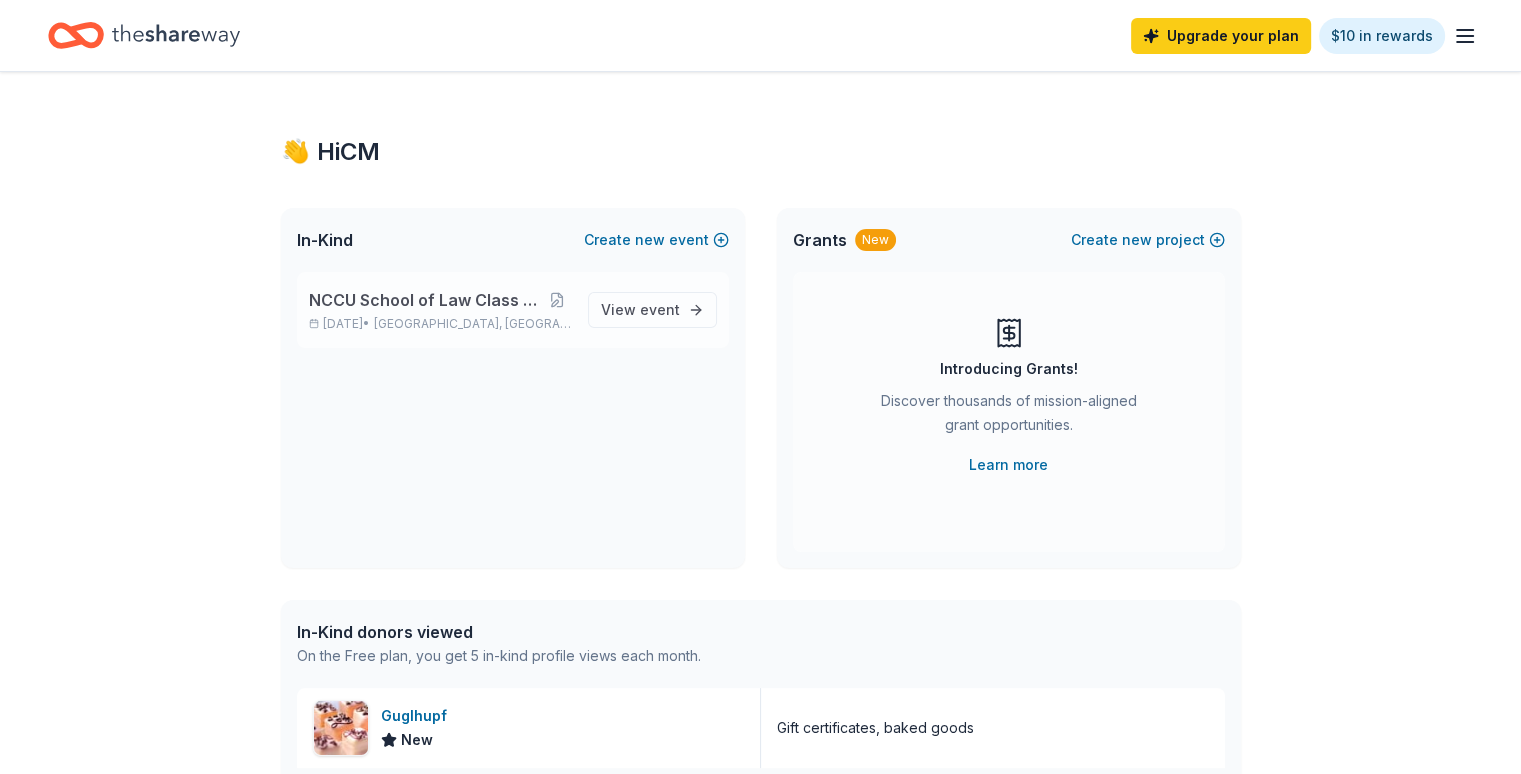 click on "NCCU School of Law Class of 2005 Mixer" at bounding box center (426, 300) 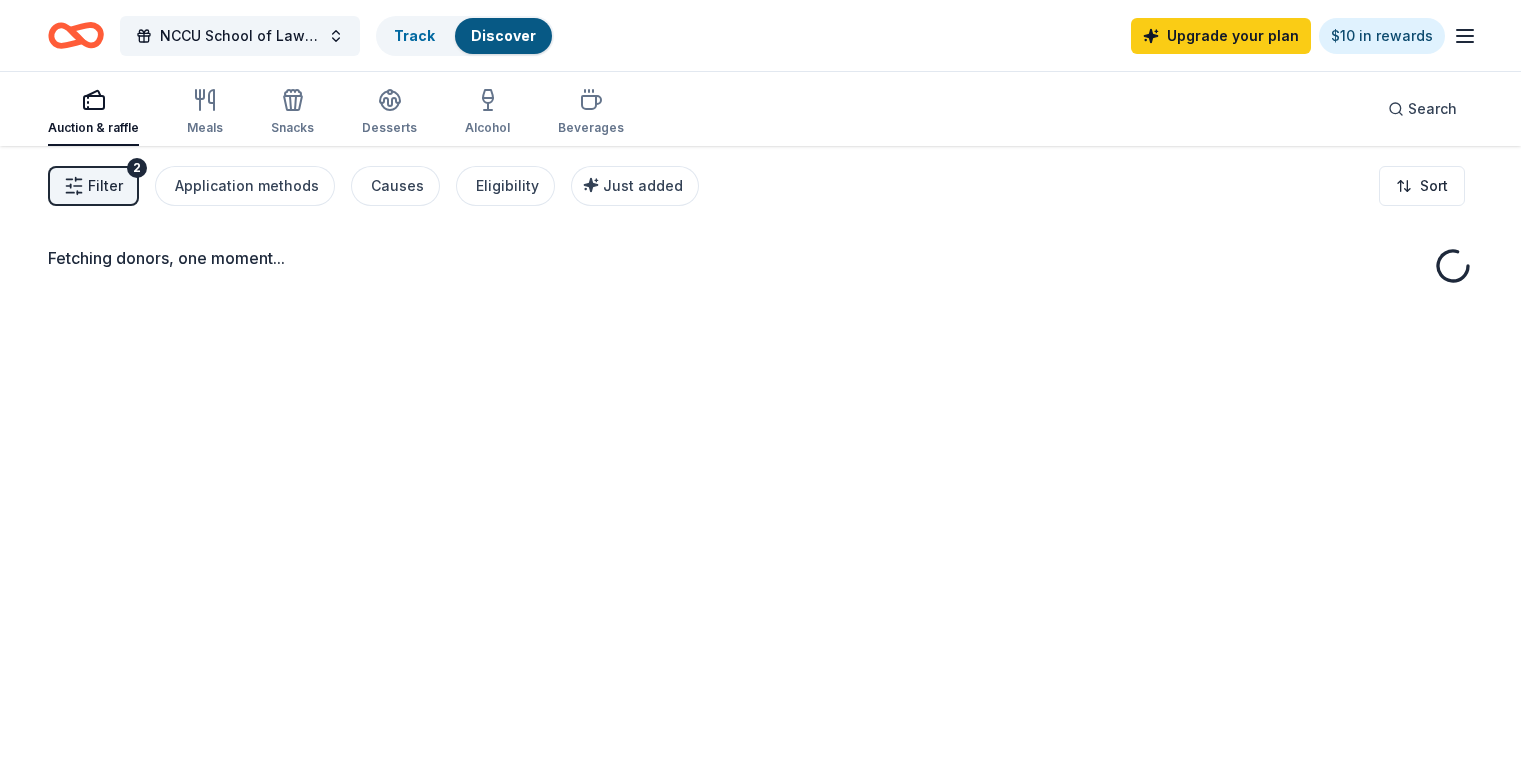scroll, scrollTop: 0, scrollLeft: 0, axis: both 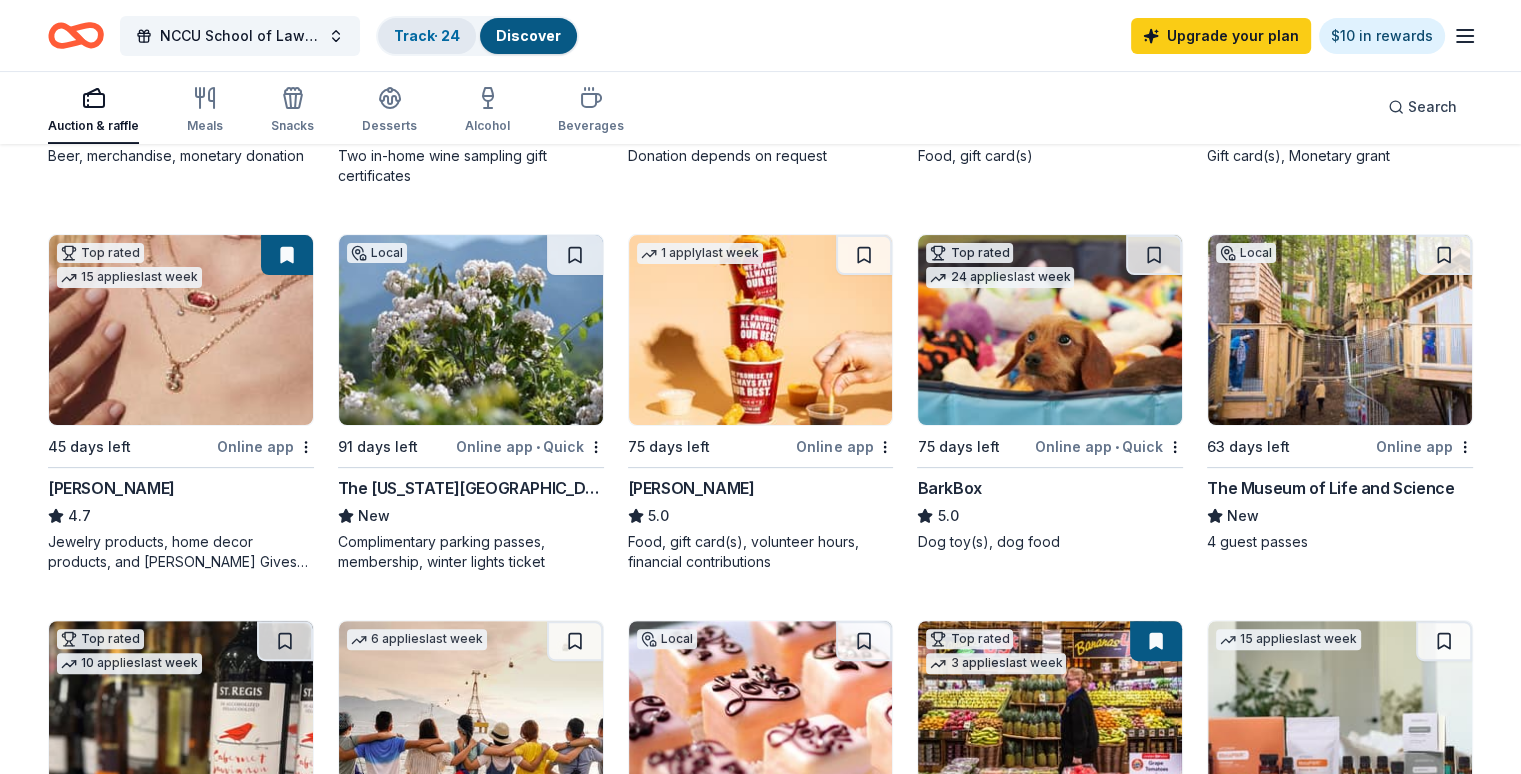click on "Track  · 24" at bounding box center [427, 35] 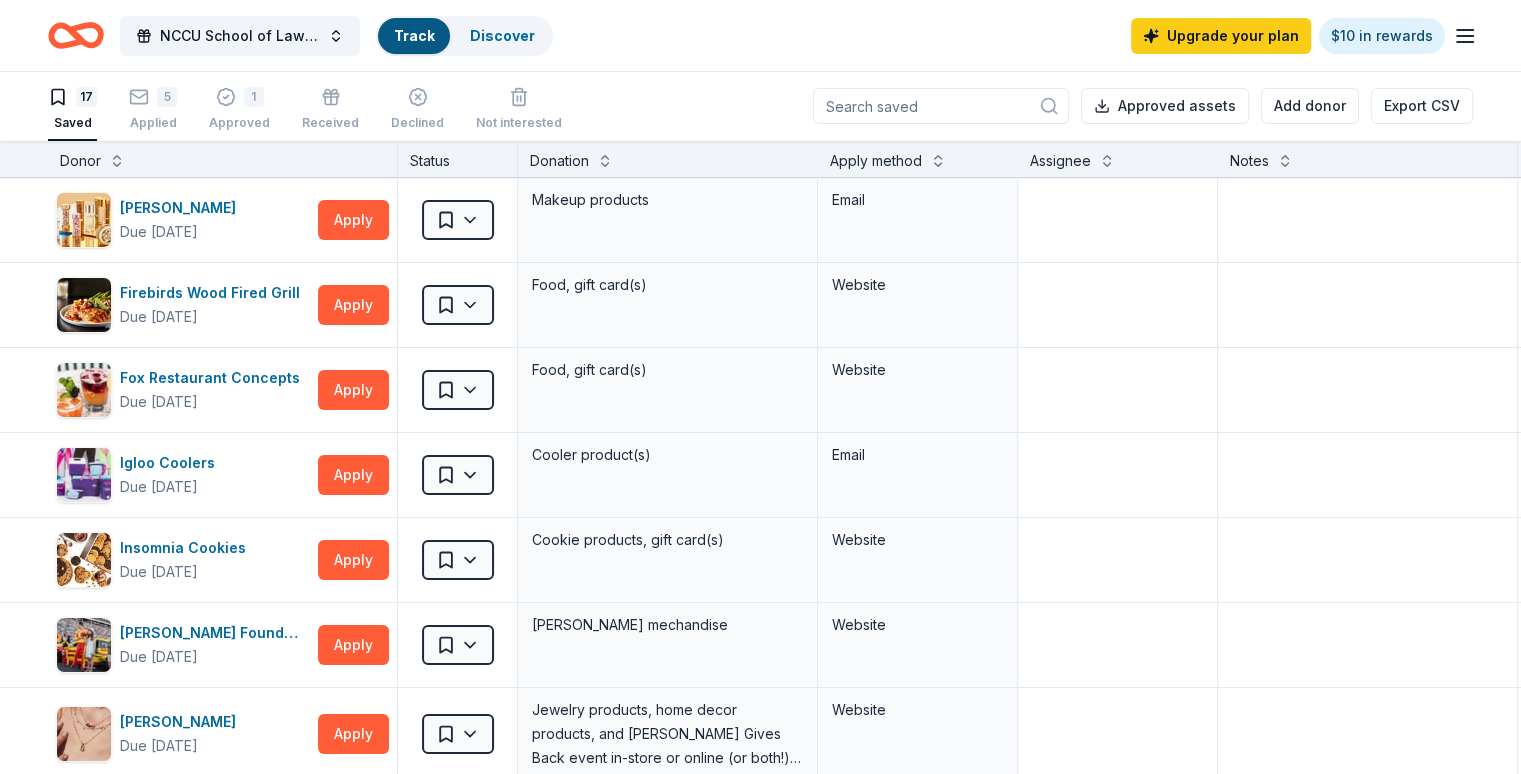 scroll, scrollTop: 0, scrollLeft: 0, axis: both 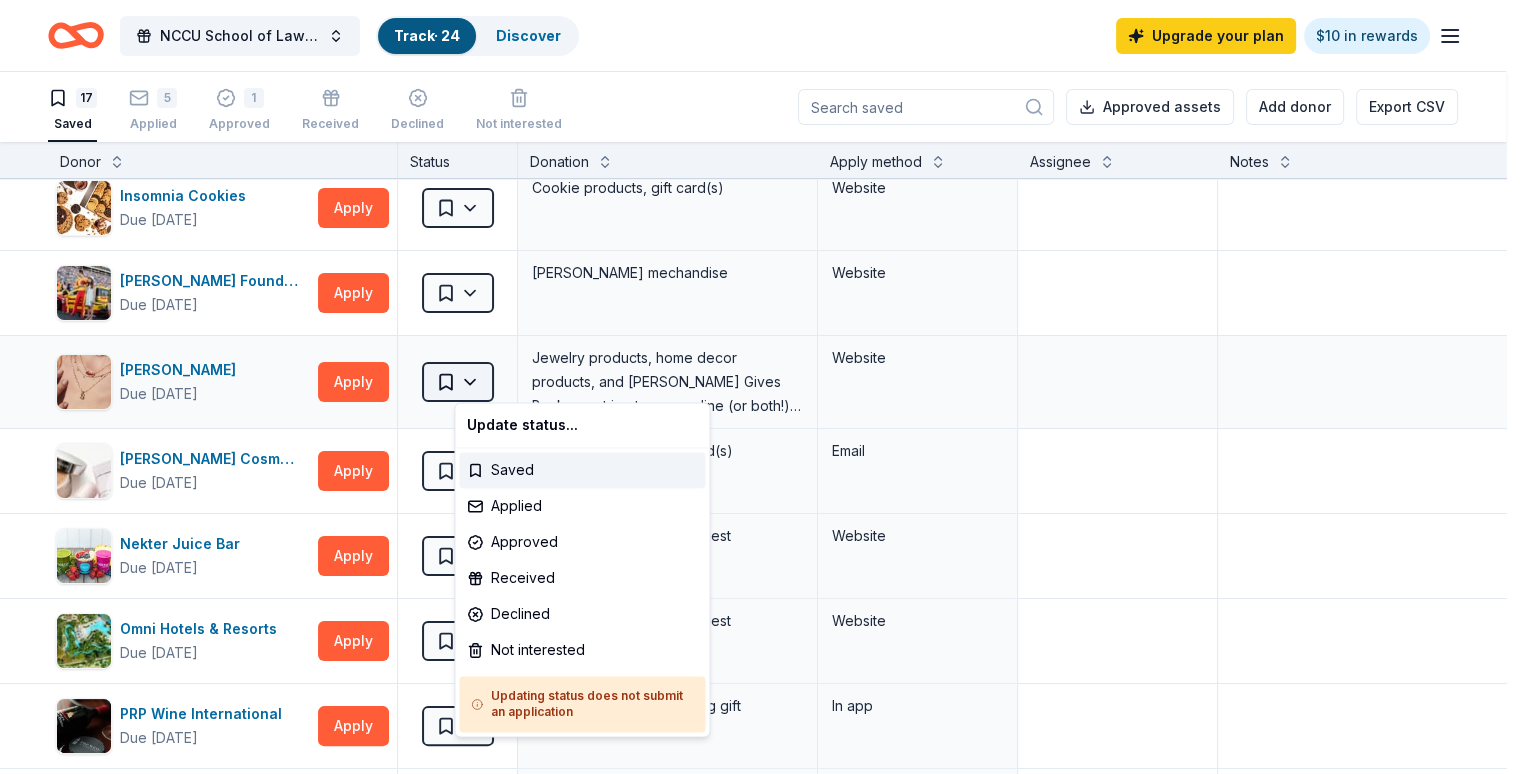 click on "NCCU School of Law Class of 2005 Mixer Track  · 24 Discover Upgrade your plan $10 in rewards 17 Saved 5 Applied 1 Approved Received Declined Not interested  Approved assets Add donor Export CSV Donor Status Donation Apply method Assignee Notes Elizabeth Arden Due in 75 days Apply Saved Makeup products Email Firebirds Wood Fired Grill Due in 75 days Apply Saved Food, gift card(s) Website Fox Restaurant Concepts Due in 75 days Apply Saved Food, gift card(s) Website Igloo Coolers Due in 75 days Apply Saved Cooler product(s) Email Insomnia Cookies Due in 77 days Apply Saved Cookie products, gift card(s) Website Joey Logano Foundation Due in 75 days Apply Saved Joey Logano mechandise Website Kendra Scott Due in 45 days Apply Saved Jewelry products, home decor products, and Kendra Gives Back event in-store or online (or both!) where 20% of the proceeds will support the cause or people you care about. Website Laura Mercier Cosmetics Due in 75 days Apply Saved Beauty product(s), gift card(s) Email Nekter Juice Bar" at bounding box center (760, 387) 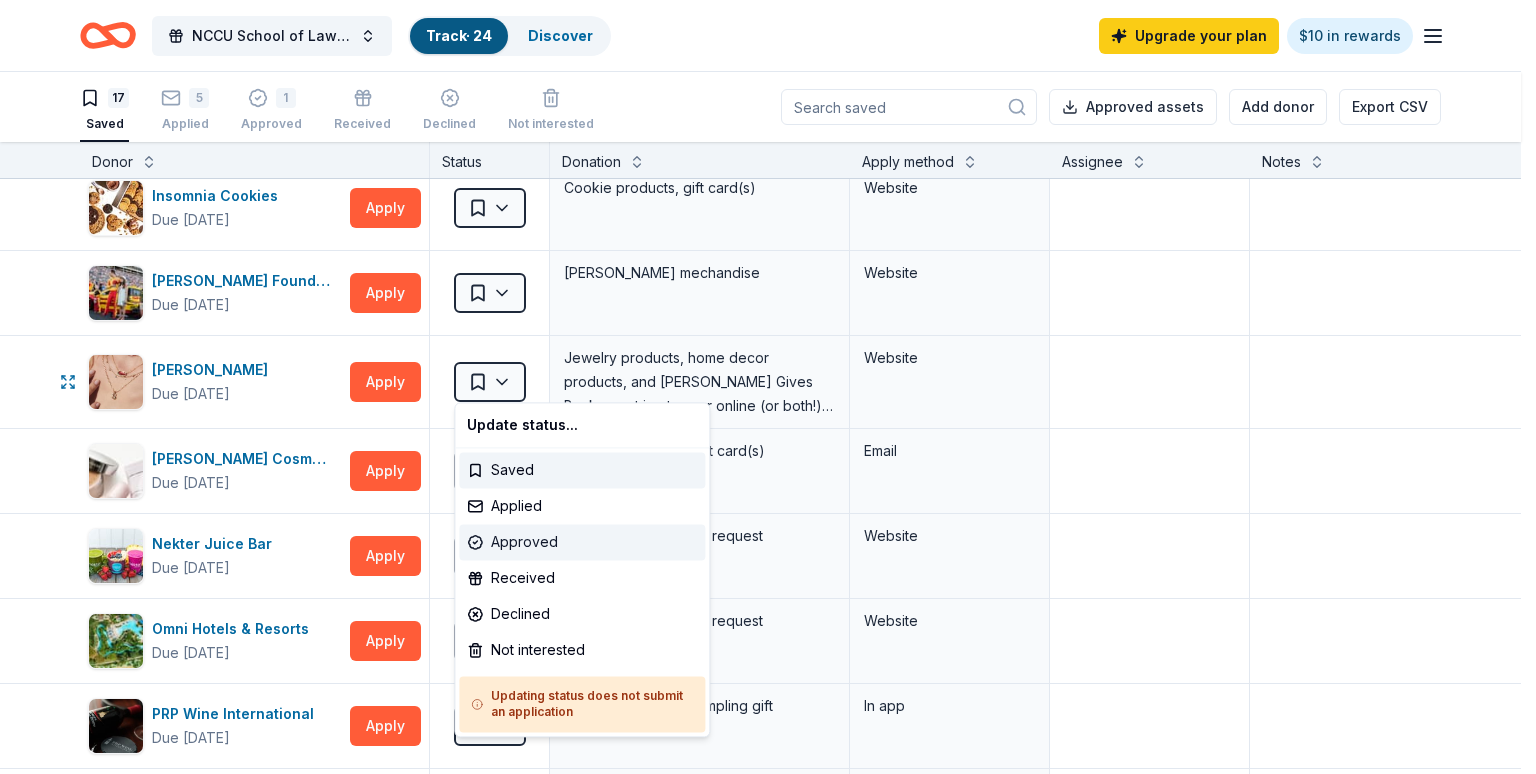 click on "Approved" at bounding box center (582, 542) 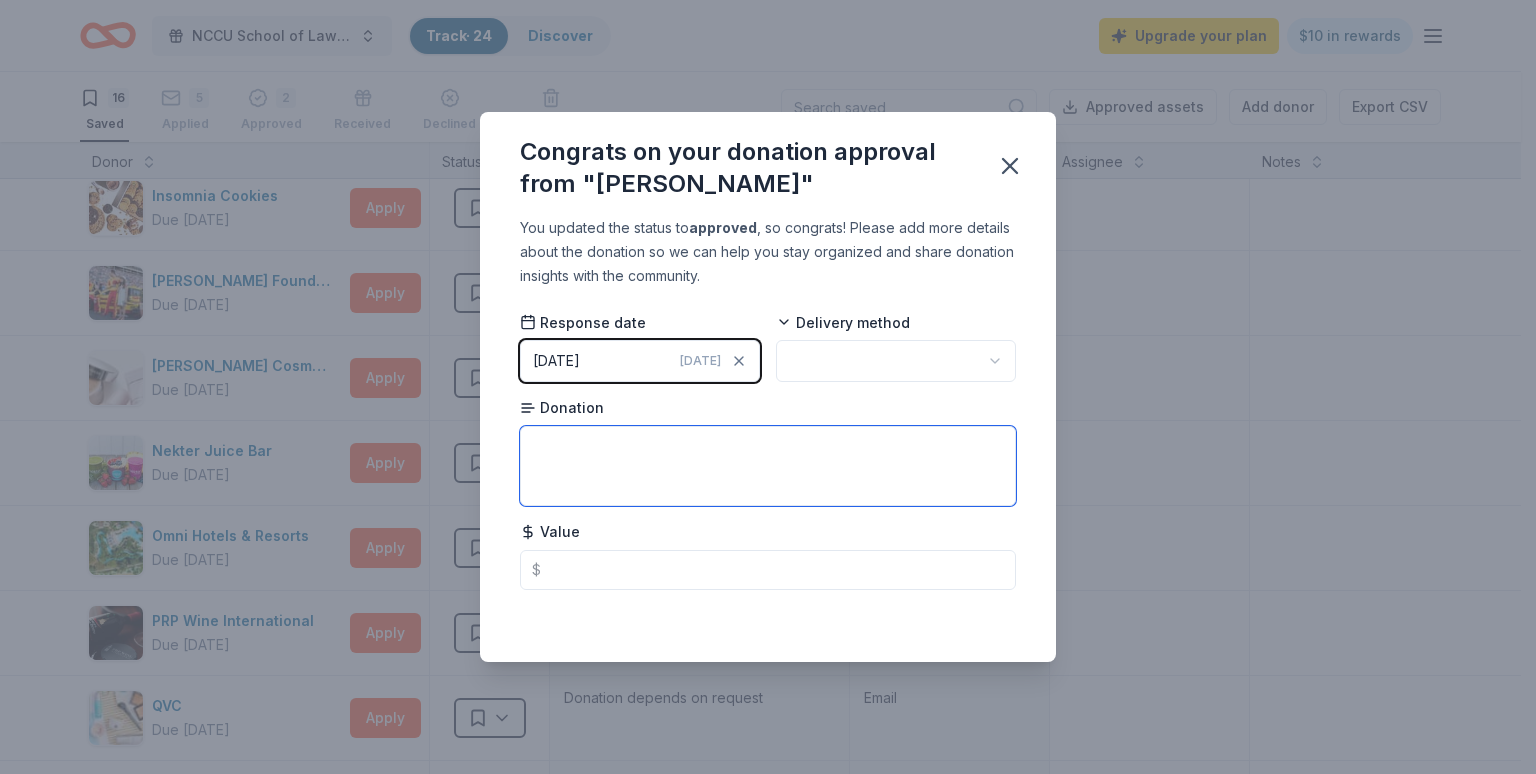 click at bounding box center [768, 466] 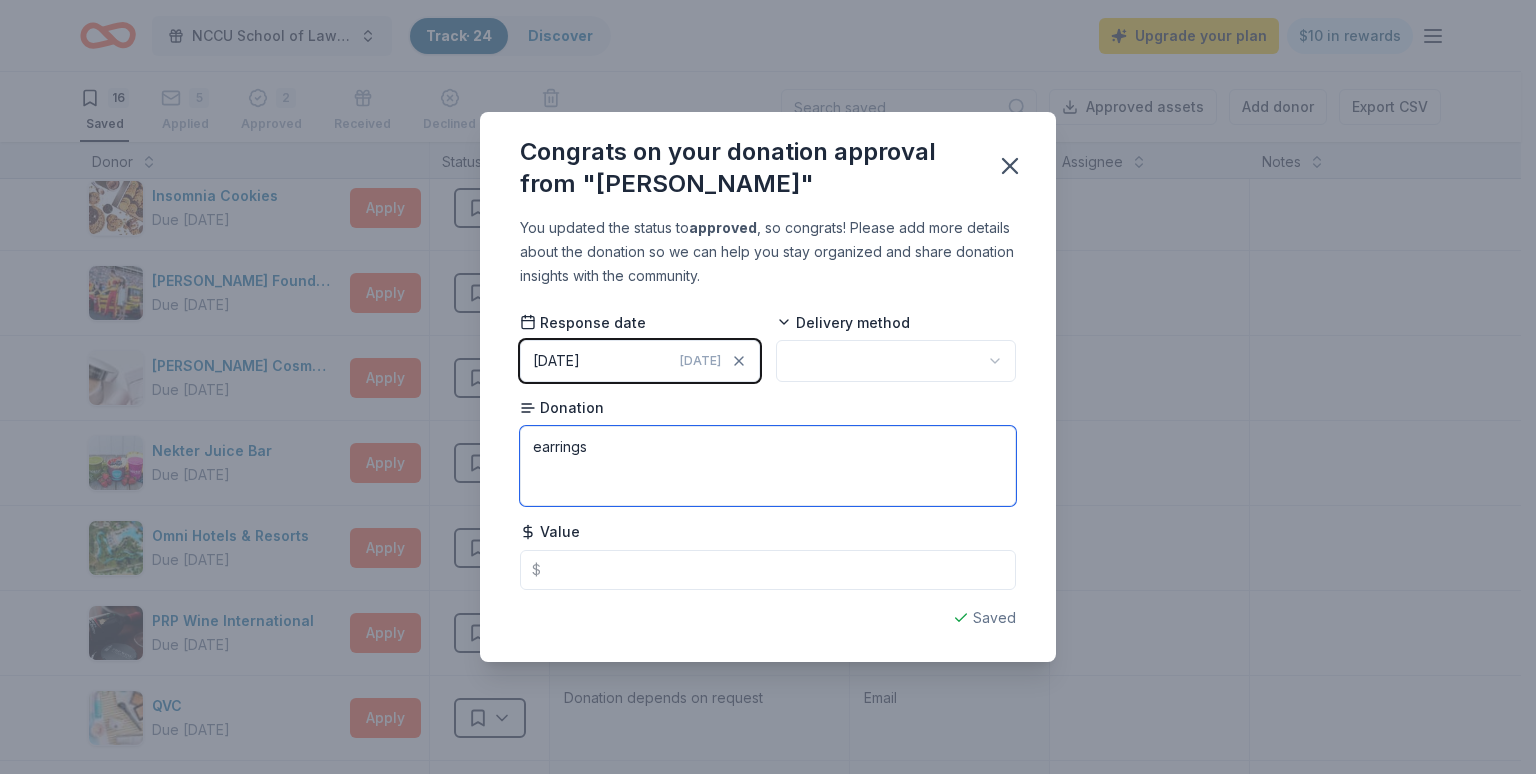 type on "earrings" 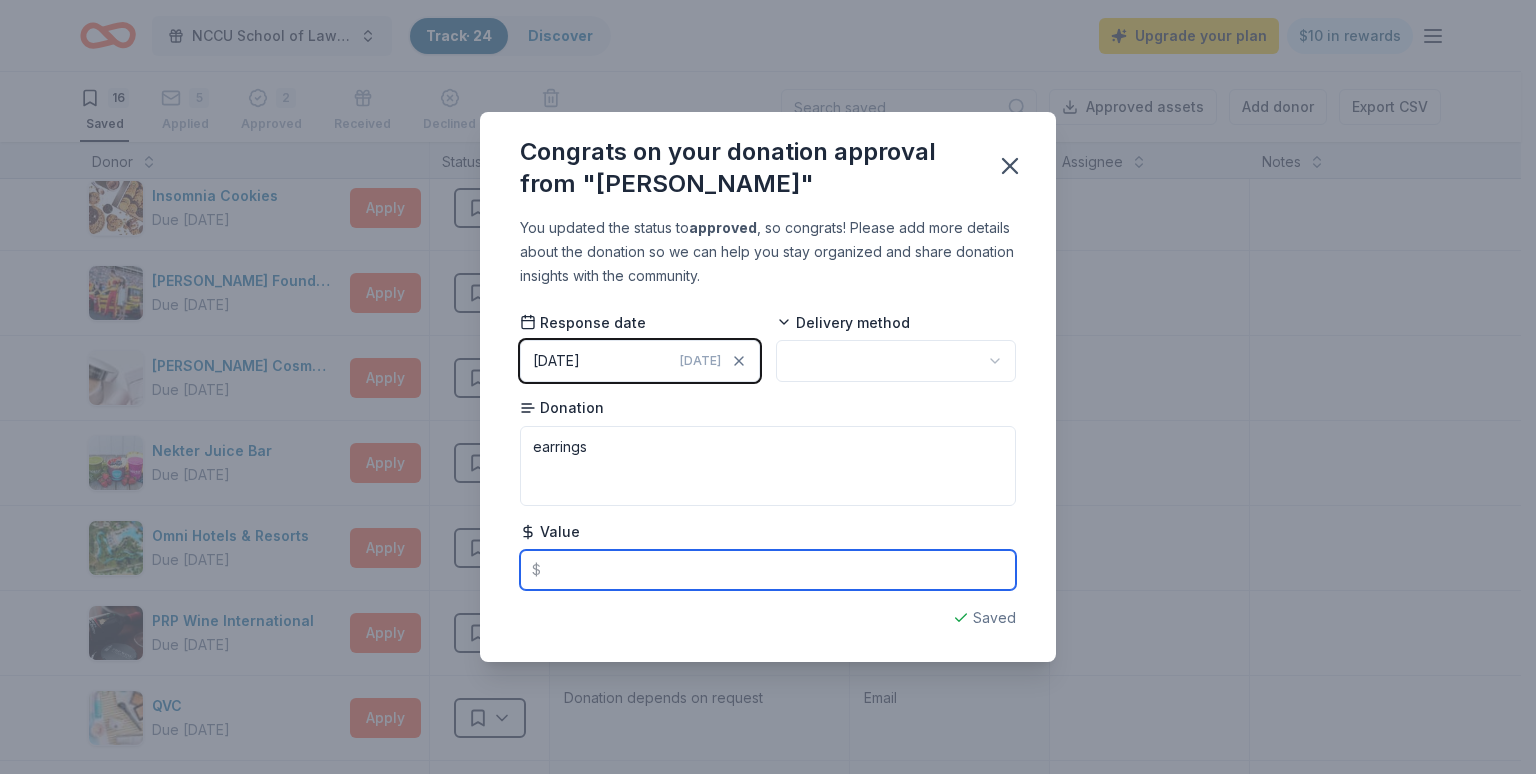click at bounding box center [768, 570] 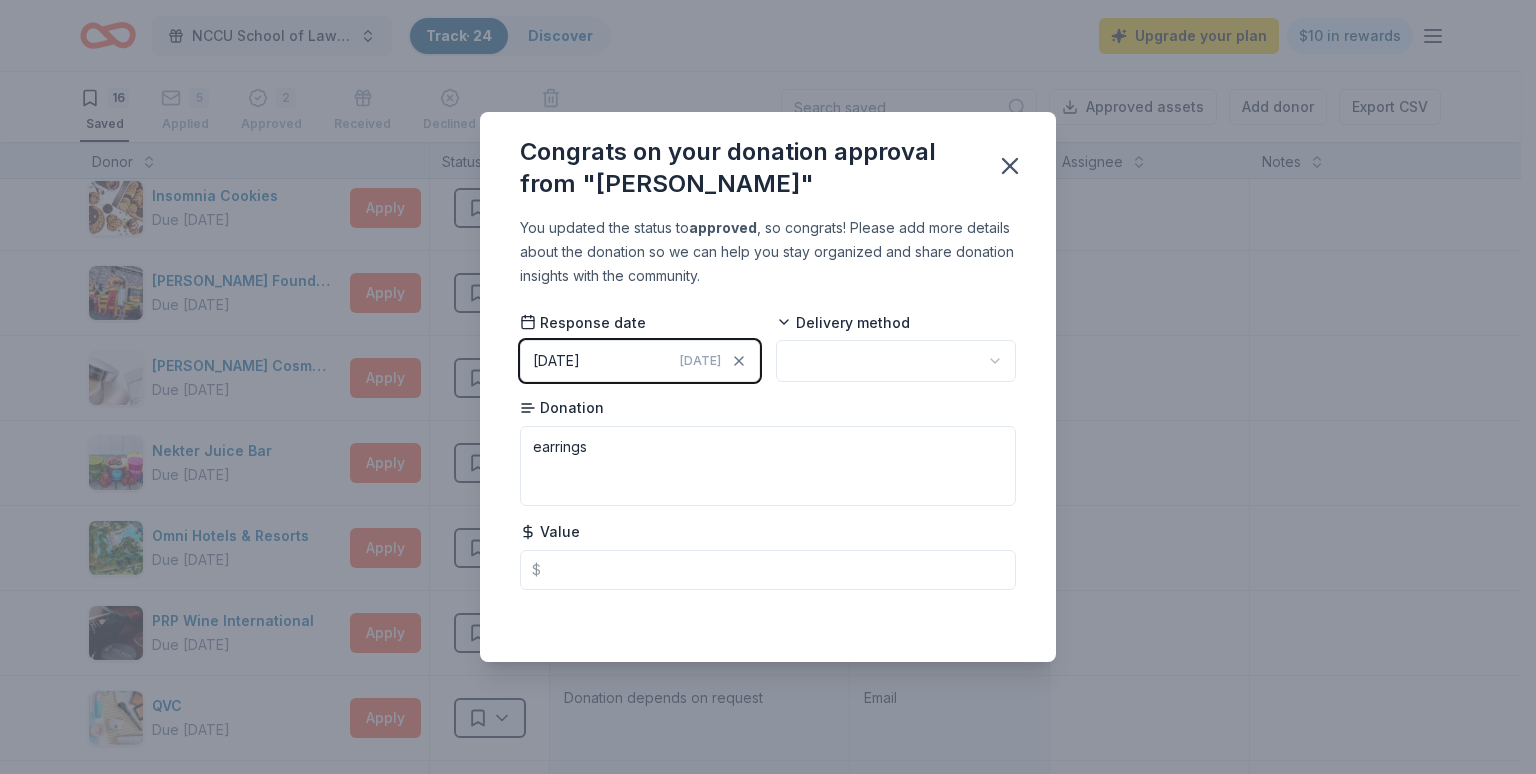 click on "07/11/2025 Today" at bounding box center [640, 361] 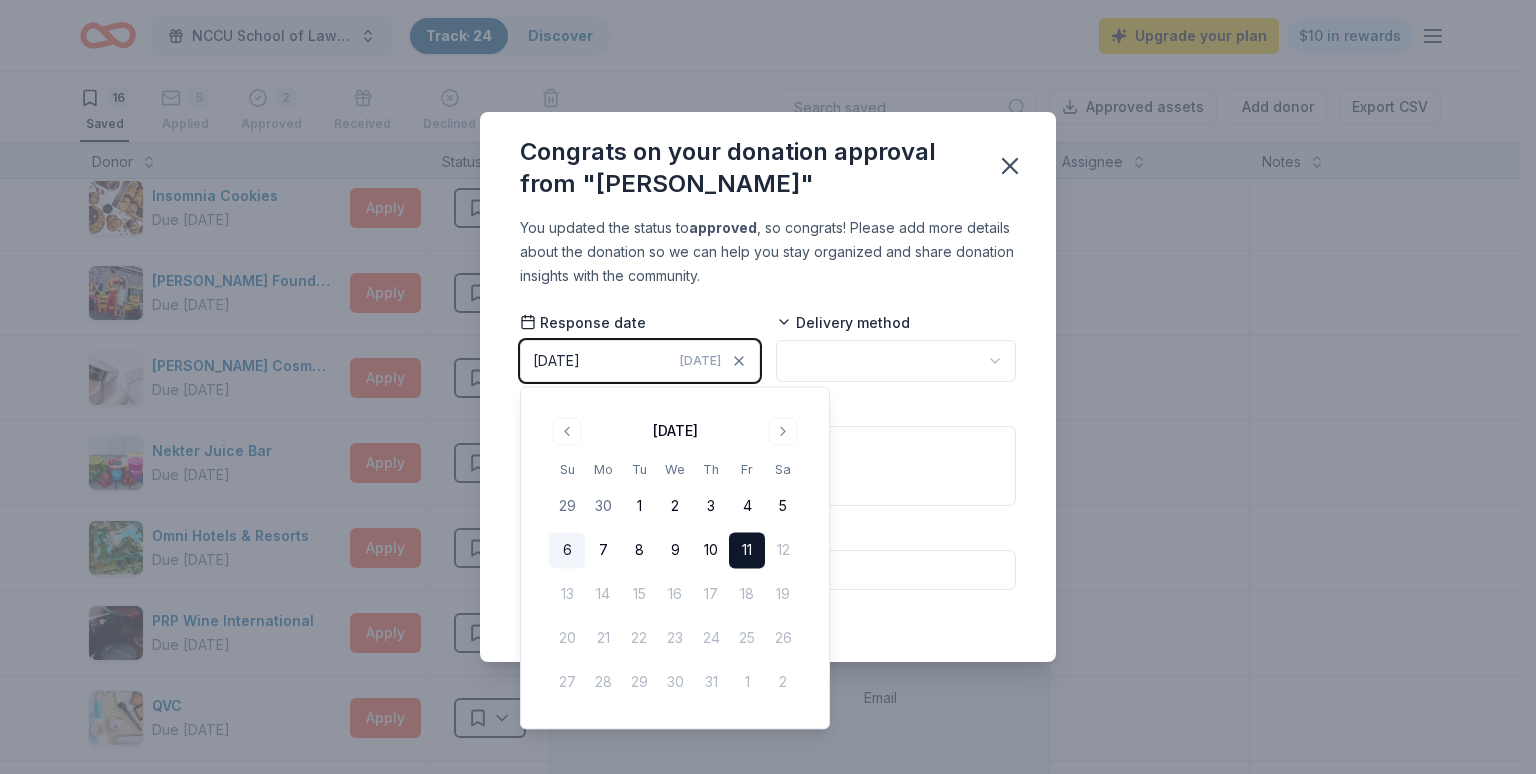 click on "6" at bounding box center (567, 551) 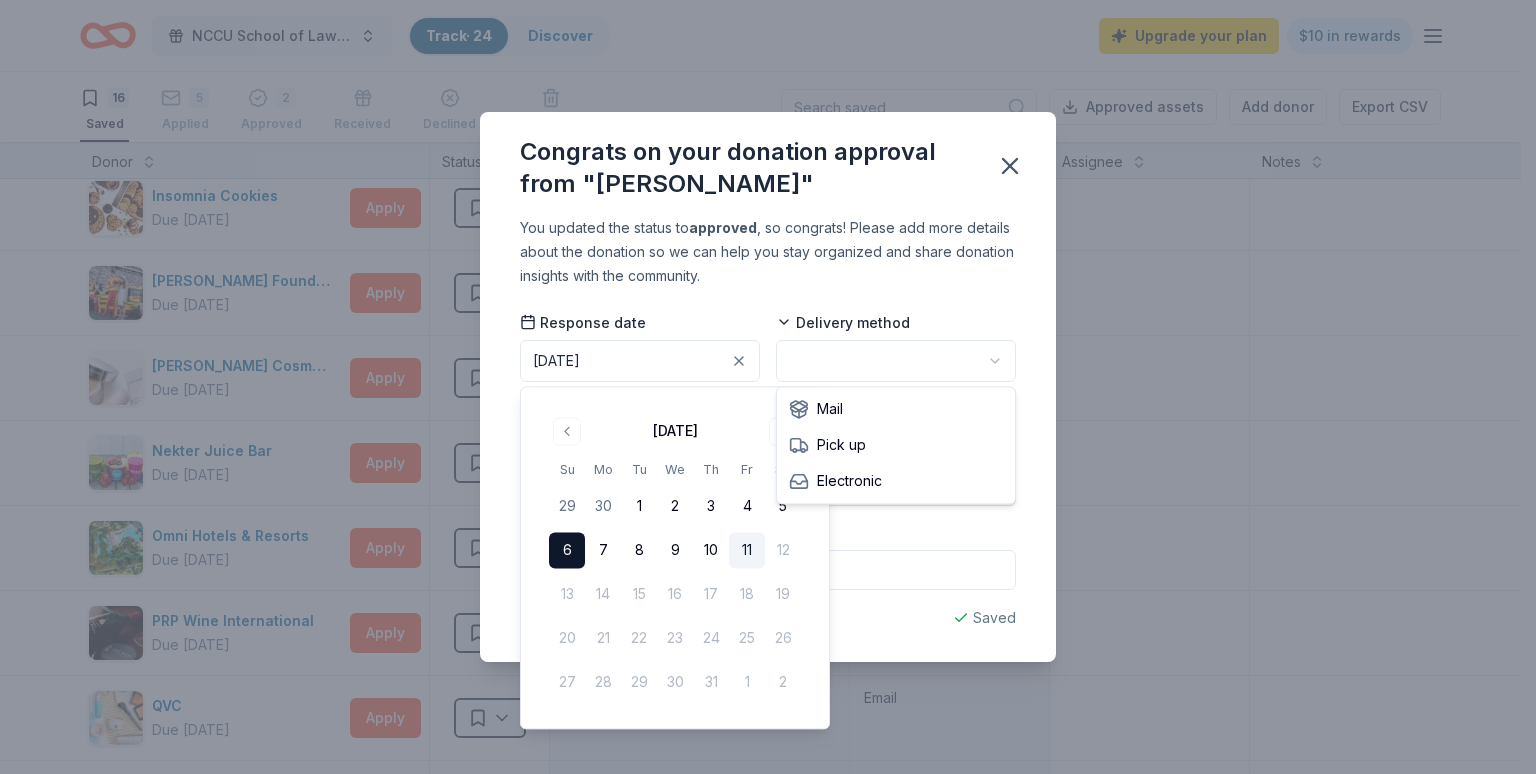 click on "NCCU School of Law Class of 2005 Mixer Track  · 24 Discover Upgrade your plan $10 in rewards 16 Saved 5 Applied 2 Approved Received Declined Not interested  Approved assets Add donor Export CSV Donor Status Donation Apply method Assignee Notes Elizabeth Arden Due in 75 days Apply Saved Makeup products Email Firebirds Wood Fired Grill Due in 75 days Apply Saved Food, gift card(s) Website Fox Restaurant Concepts Due in 75 days Apply Saved Food, gift card(s) Website Igloo Coolers Due in 75 days Apply Saved Cooler product(s) Email Insomnia Cookies Due in 77 days Apply Saved Cookie products, gift card(s) Website Joey Logano Foundation Due in 75 days Apply Saved Joey Logano mechandise Website Laura Mercier Cosmetics Due in 75 days Apply Saved Beauty product(s), gift card(s) Email Nekter Juice Bar Due in 75 days Apply Saved Donation depends on request Website Omni Hotels & Resorts Due in 75 days Apply Saved Donation depends on request Website PRP Wine International Due in 98 days Apply Saved In app QVC Apply Saved" at bounding box center [768, 387] 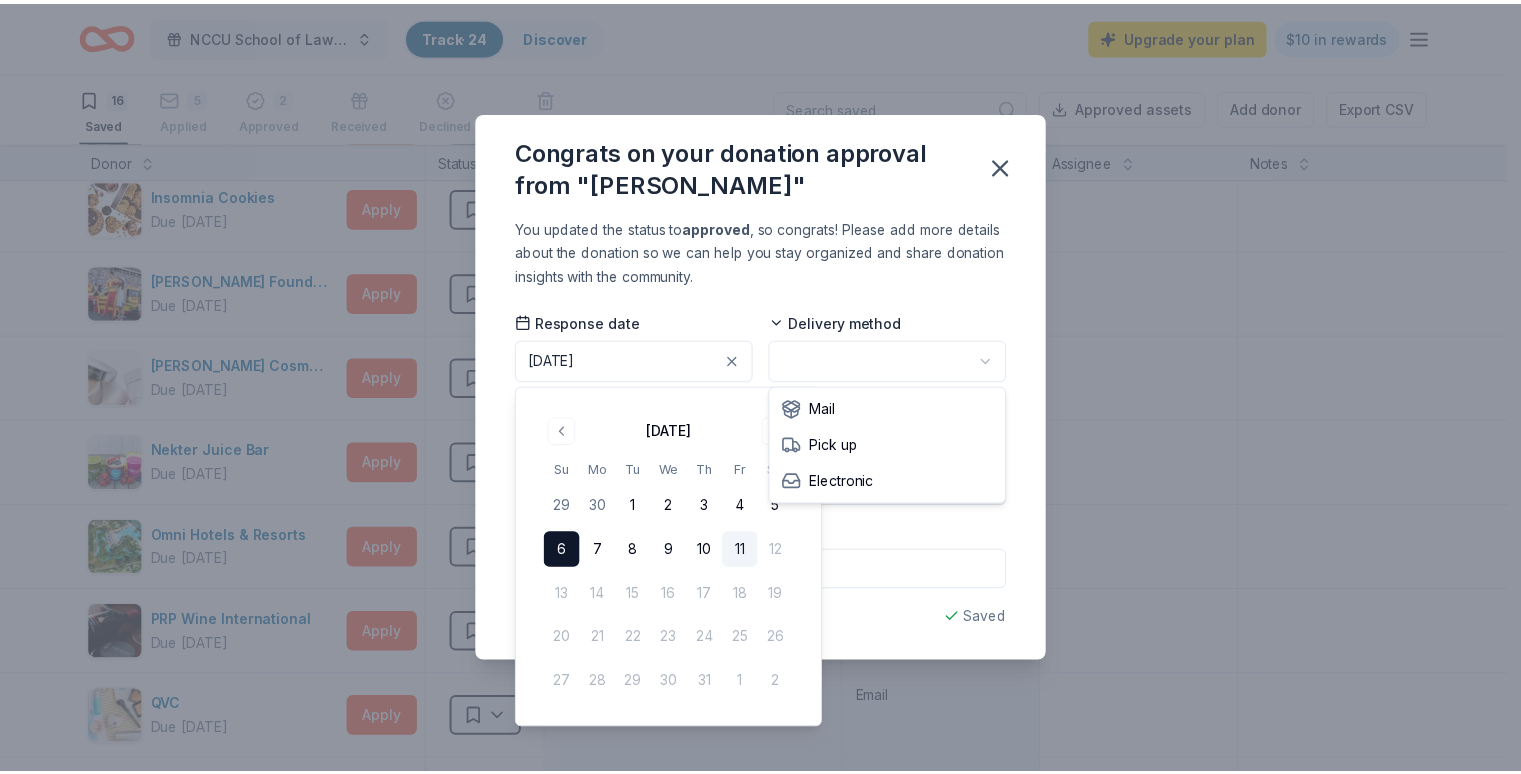 scroll, scrollTop: 0, scrollLeft: 0, axis: both 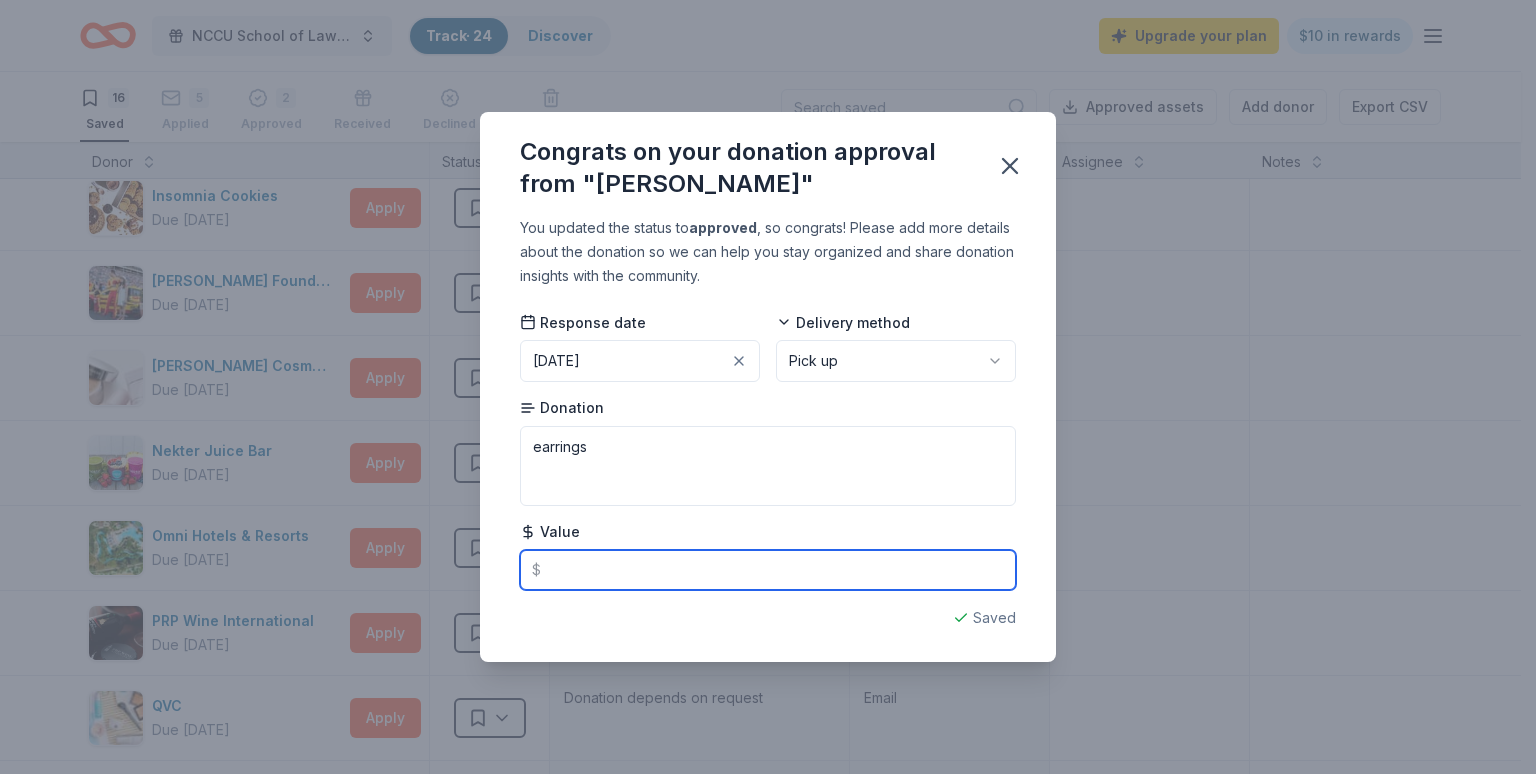 click at bounding box center (768, 570) 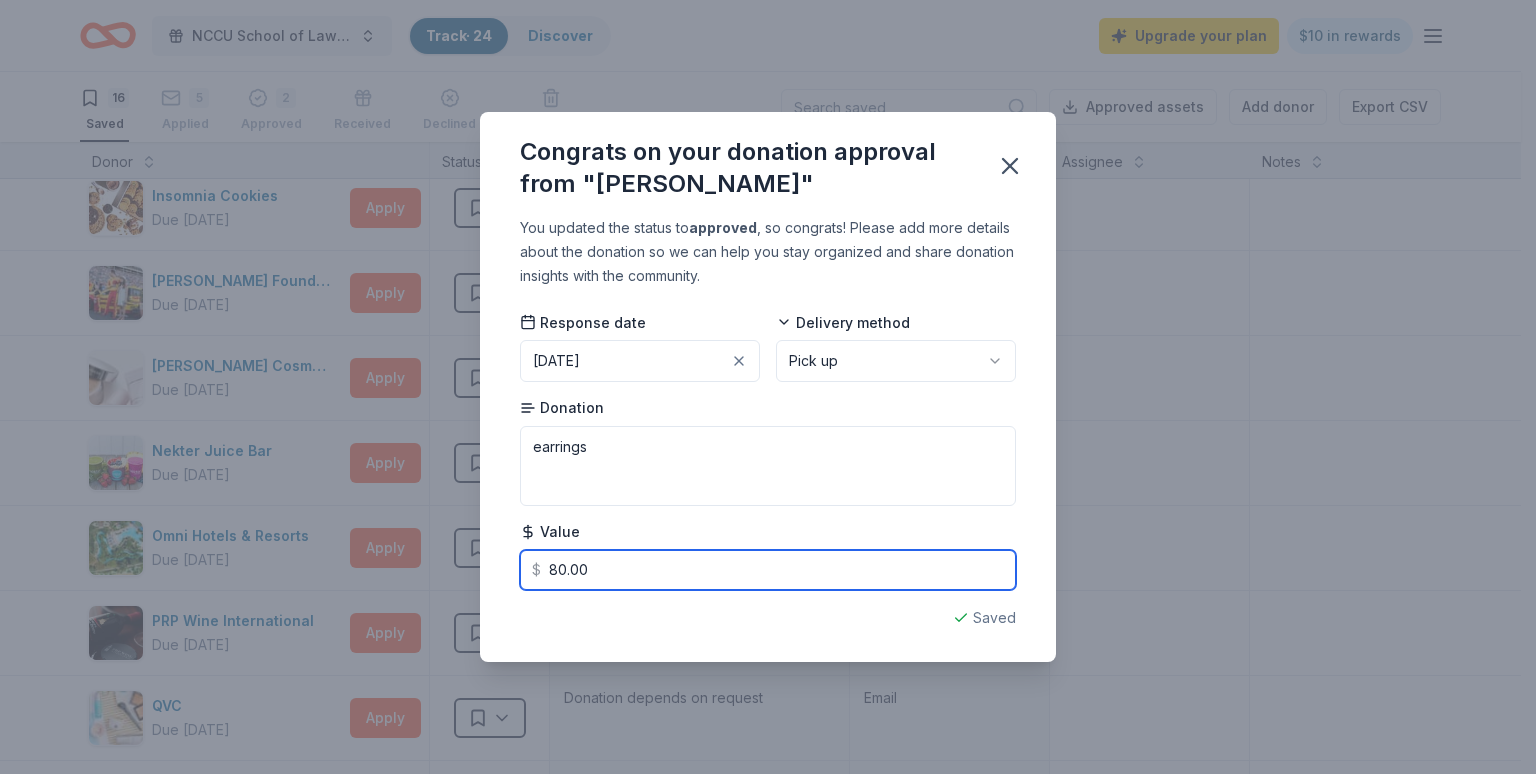 type on "80.00" 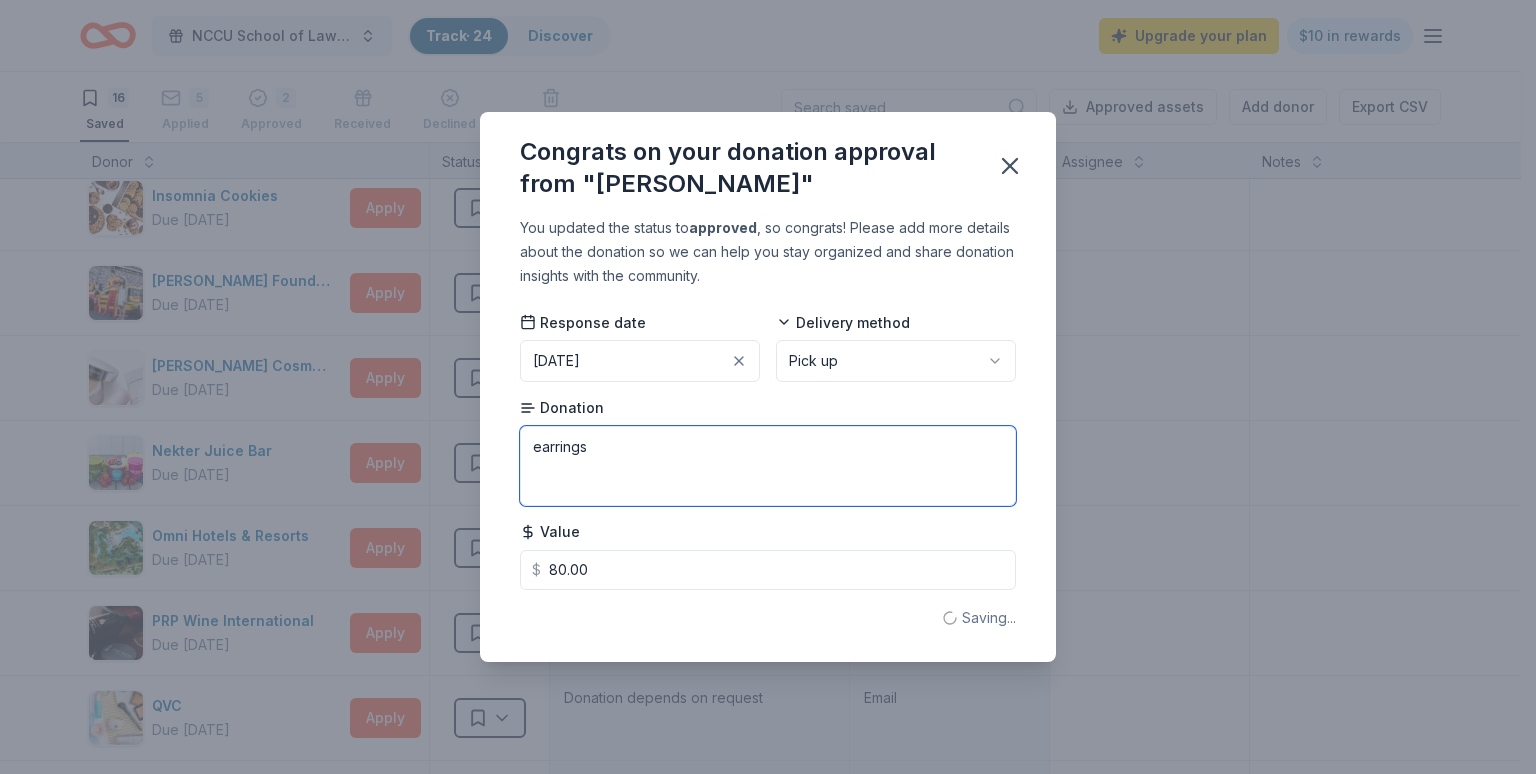click on "earrings" at bounding box center [768, 466] 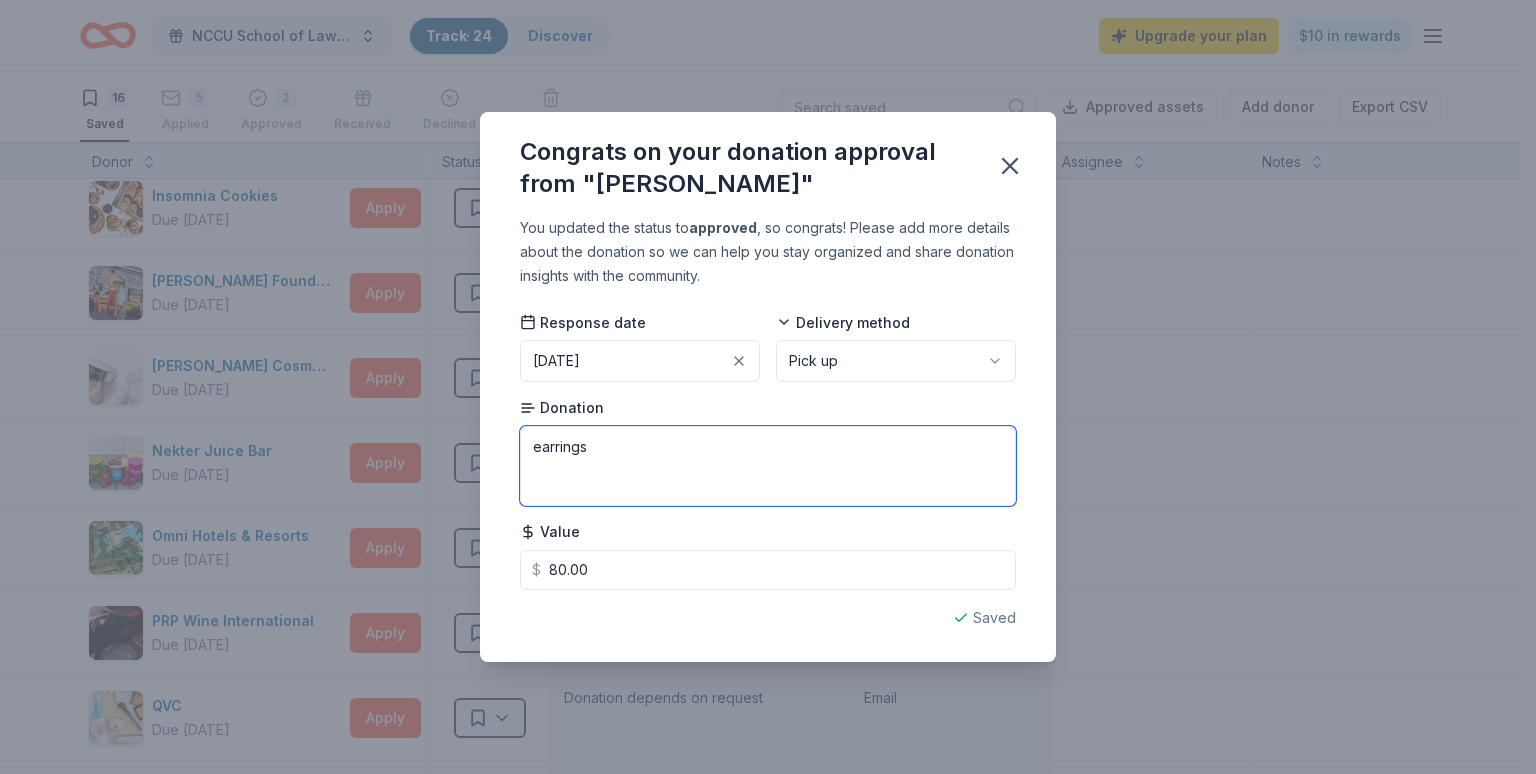 paste on "053000196" 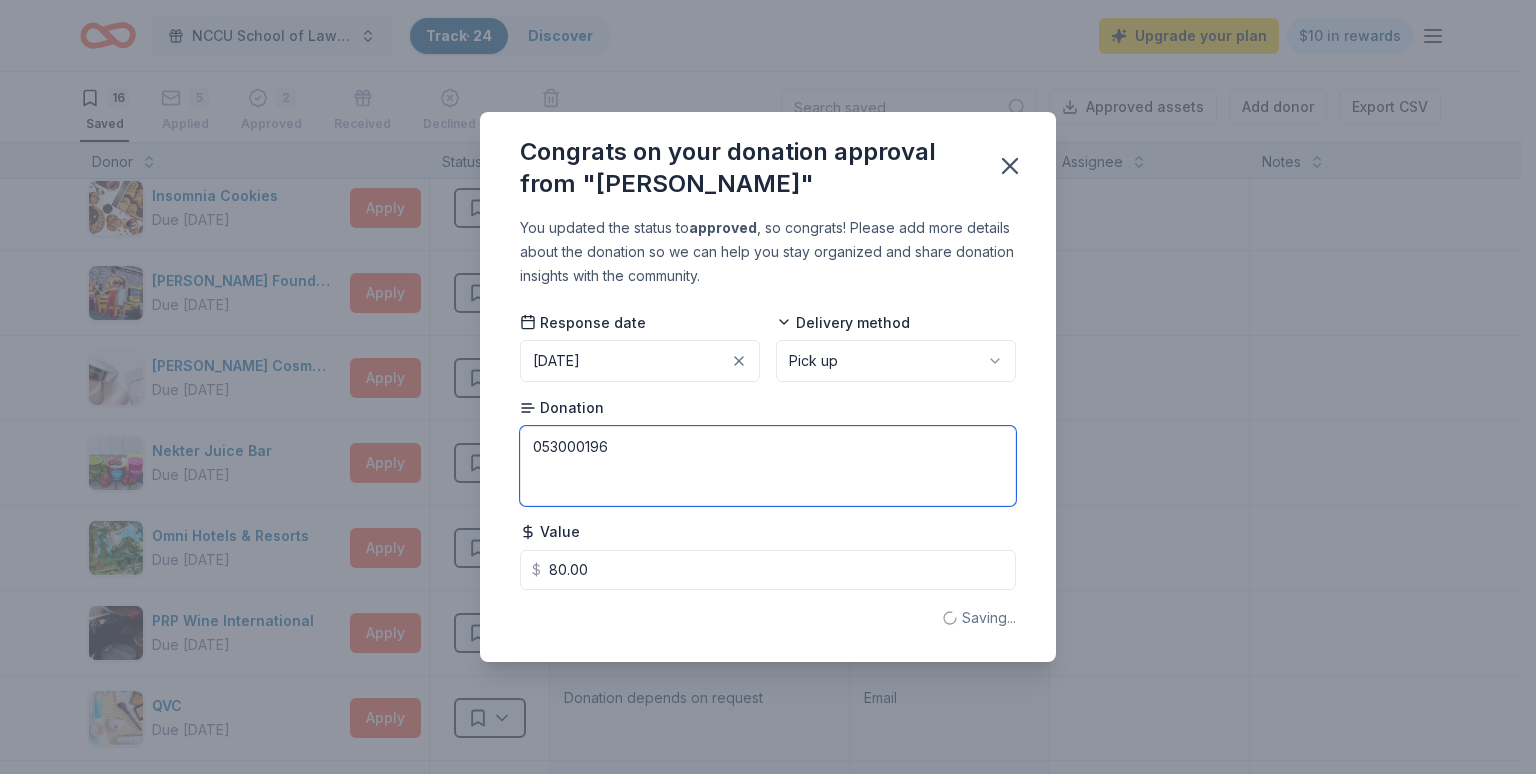 click on "053000196" at bounding box center (768, 466) 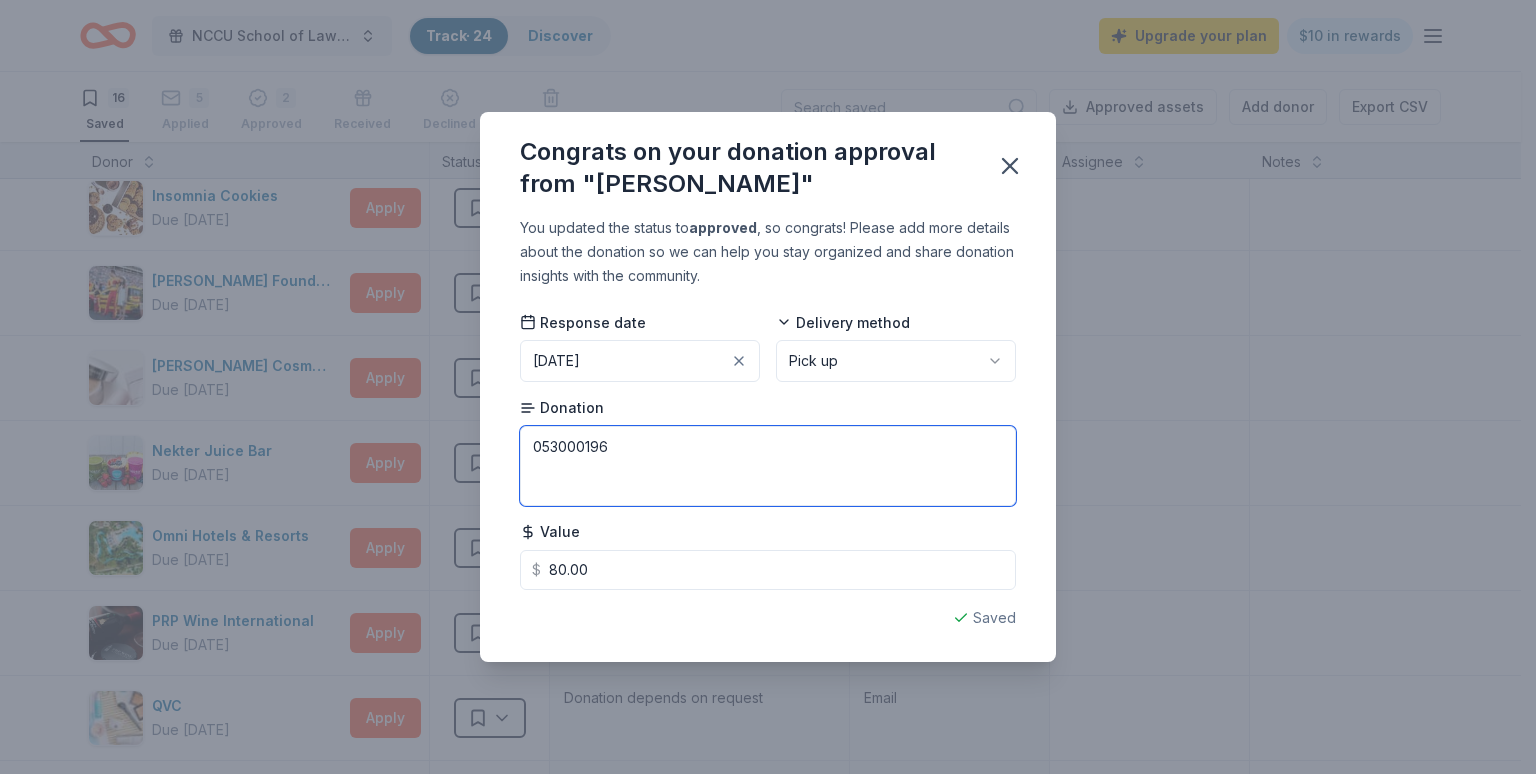 click on "053000196" at bounding box center [768, 466] 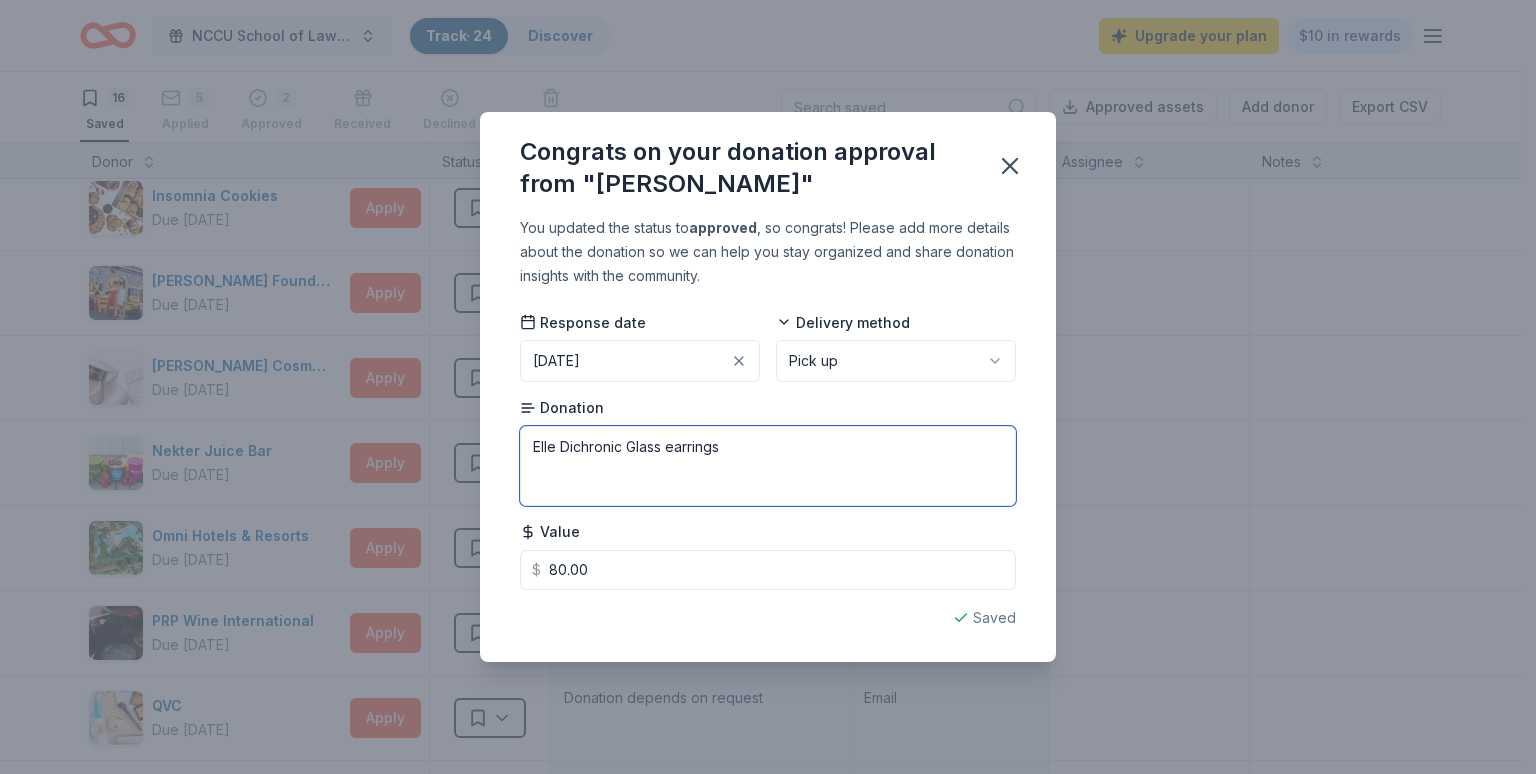 click on "Elle Dichronic Glass earrings" at bounding box center (768, 466) 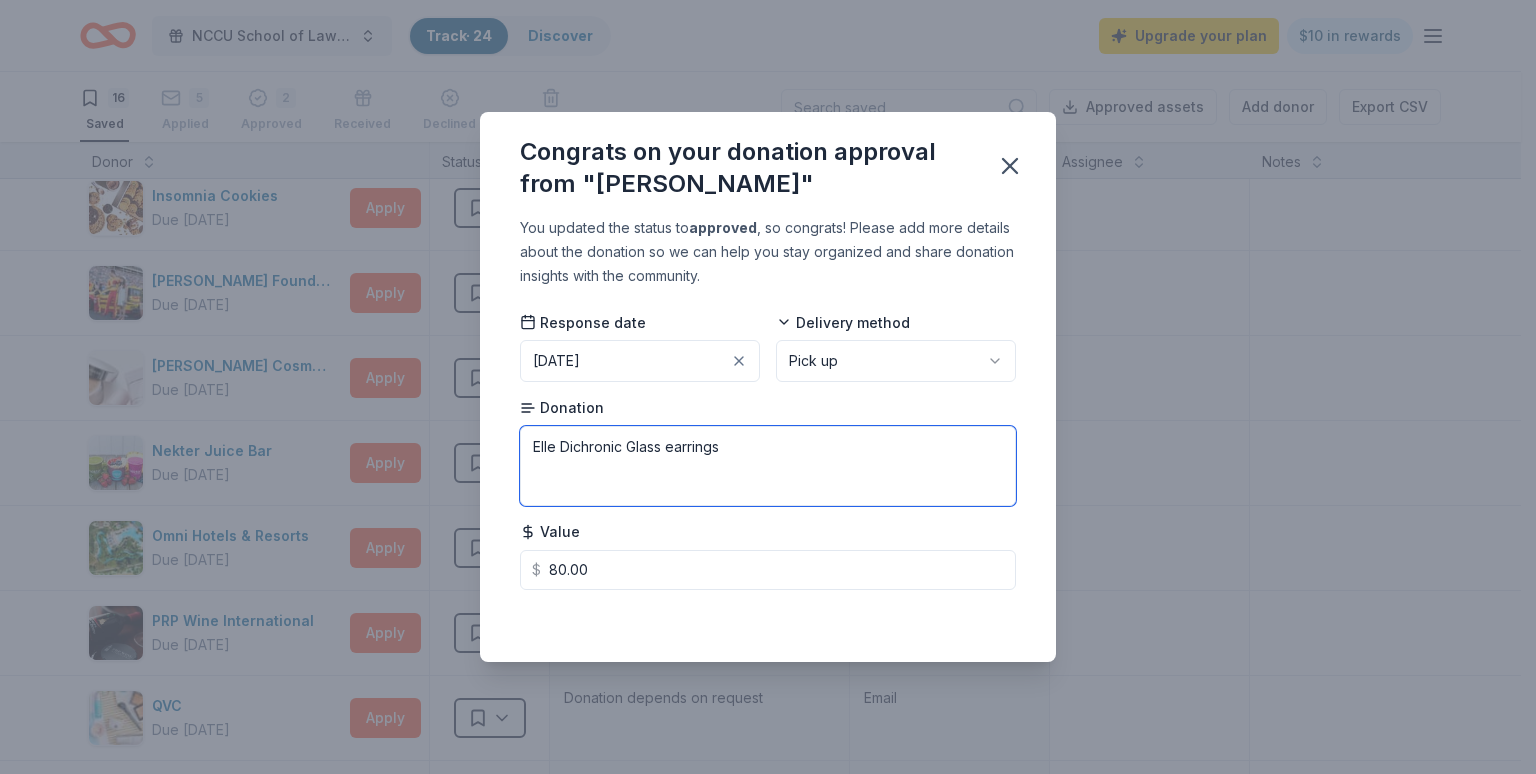 click on "Elle Dichronic Glass earrings" at bounding box center [768, 466] 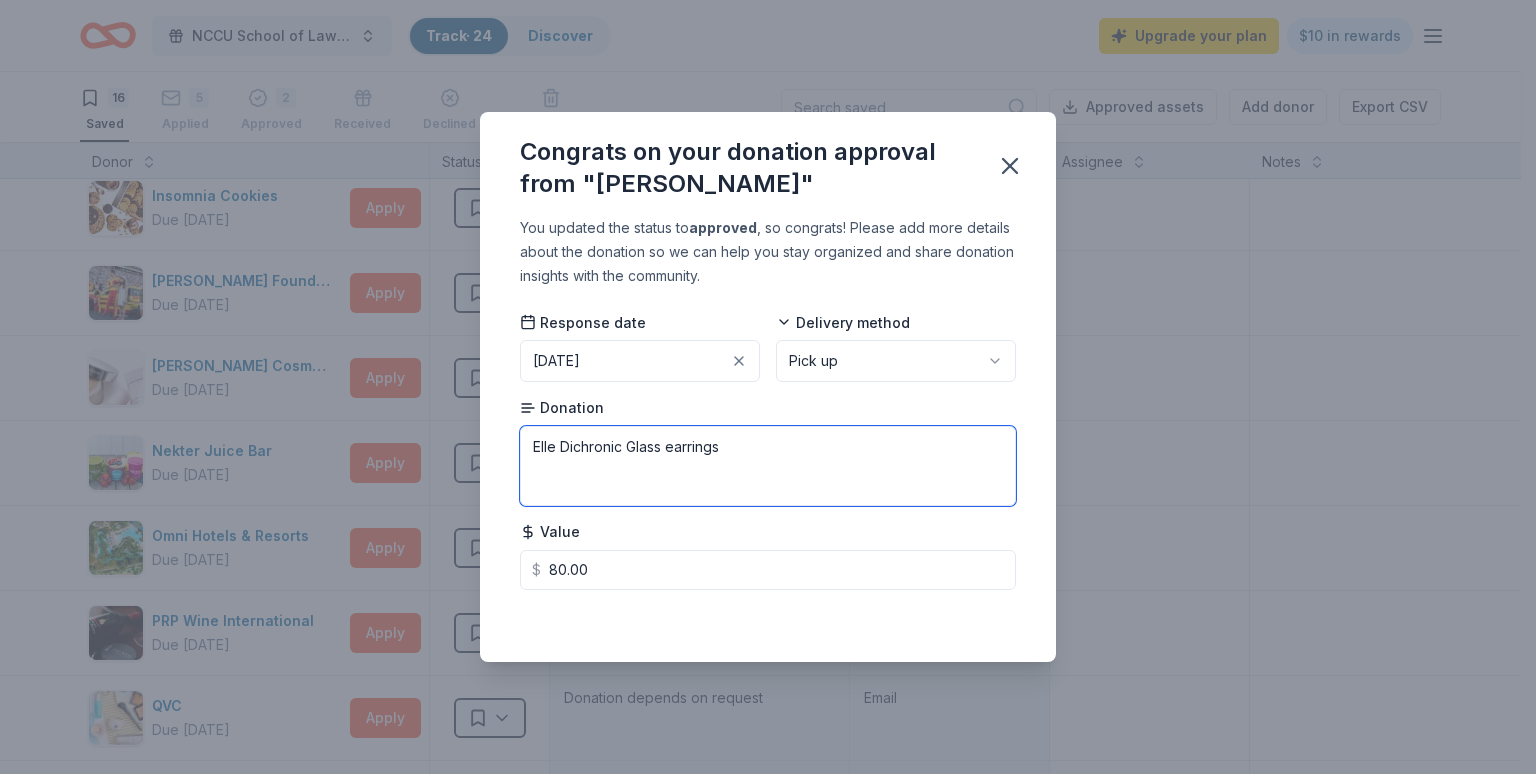 drag, startPoint x: 673, startPoint y: 445, endPoint x: 839, endPoint y: 477, distance: 169.0562 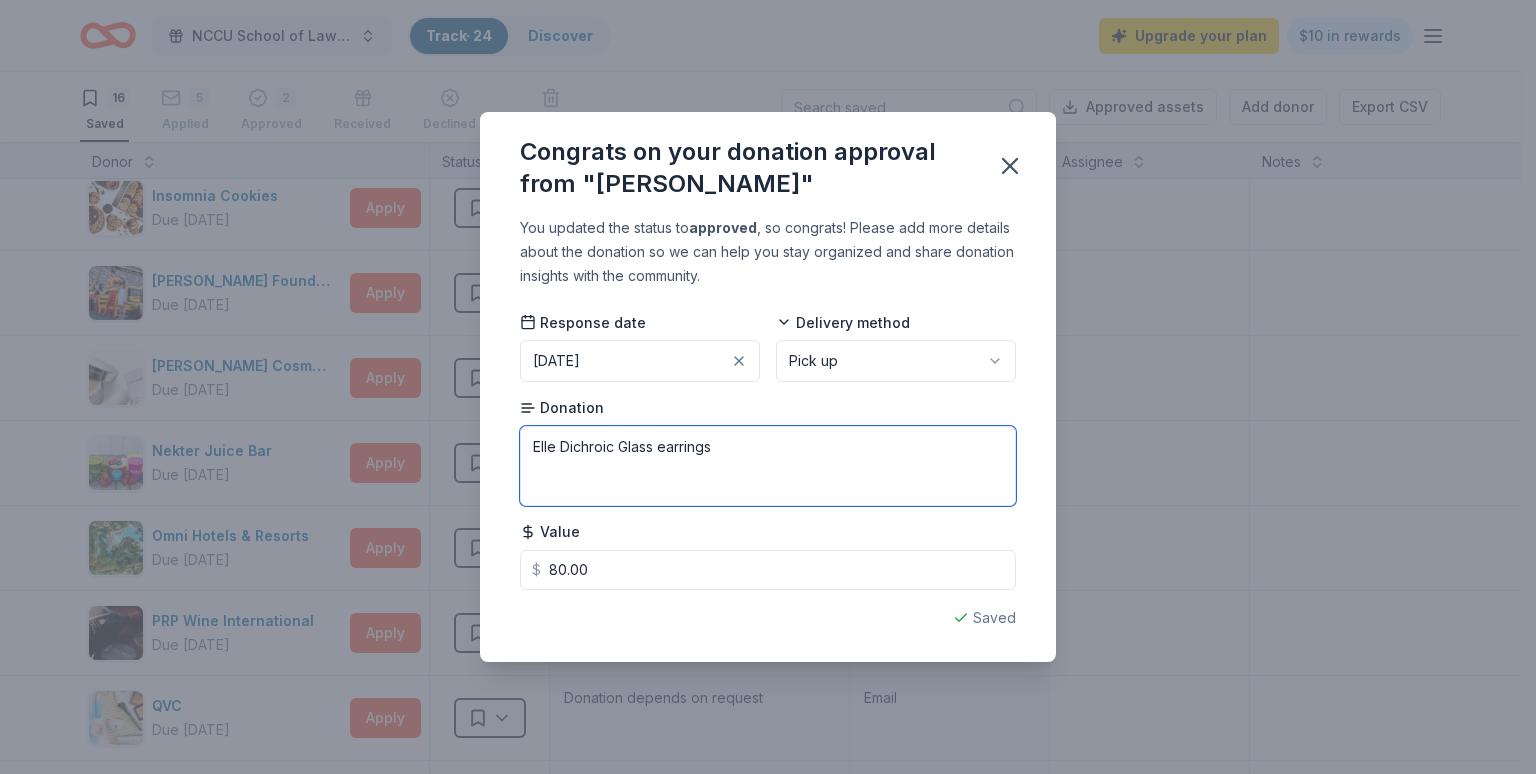 click on "Elle Dichroic Glass earrings" at bounding box center (768, 466) 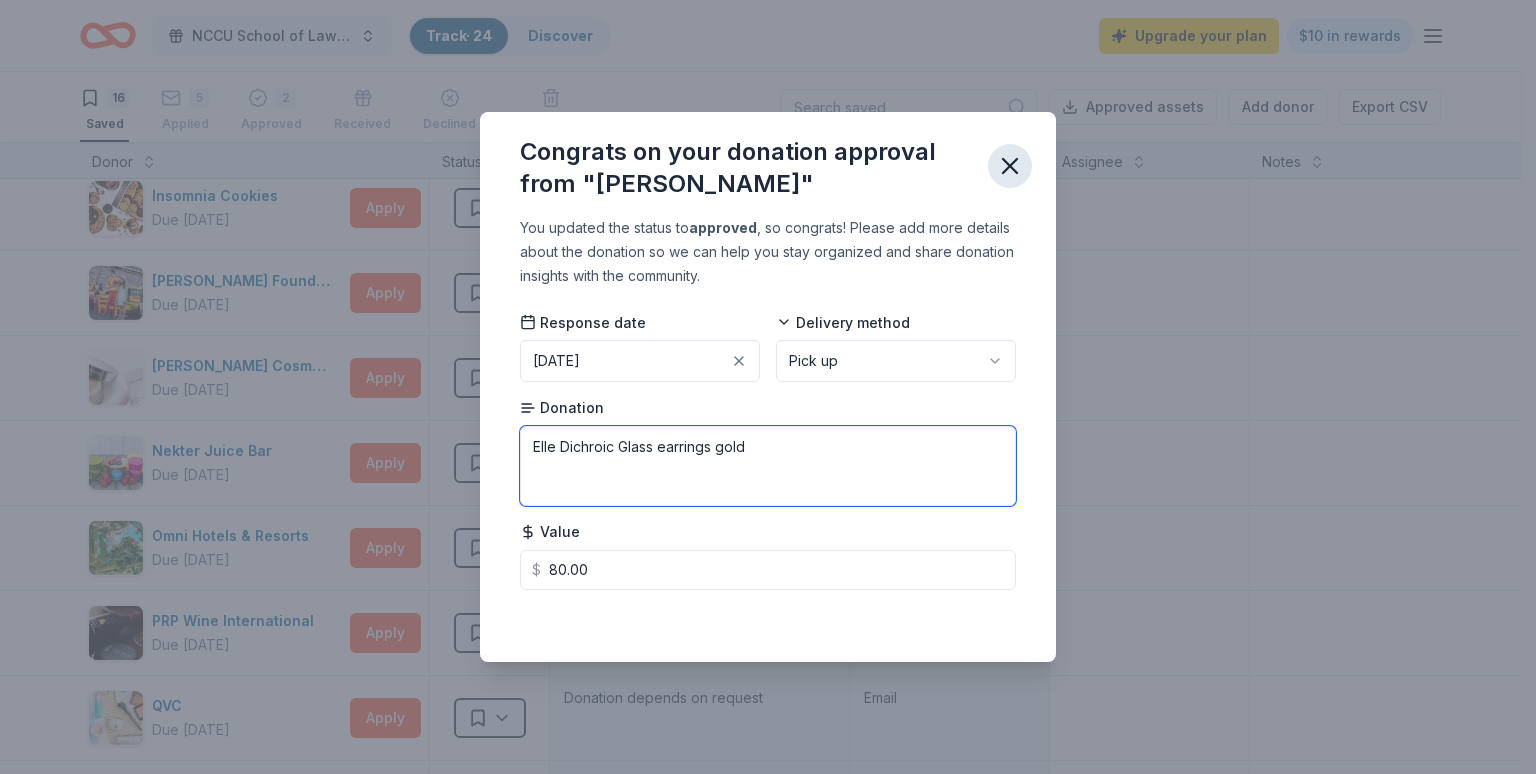 type on "Elle Dichroic Glass earrings gold" 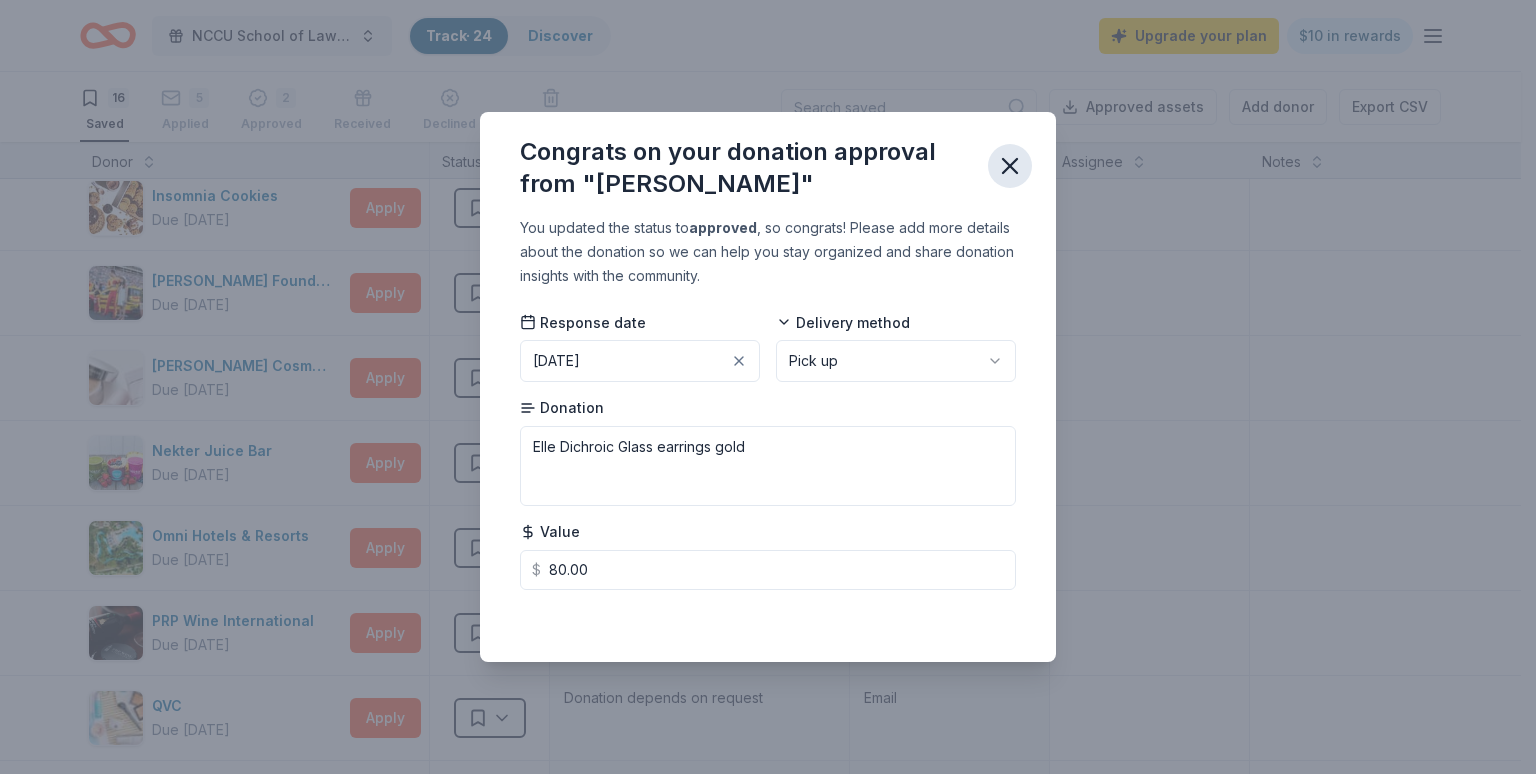 click 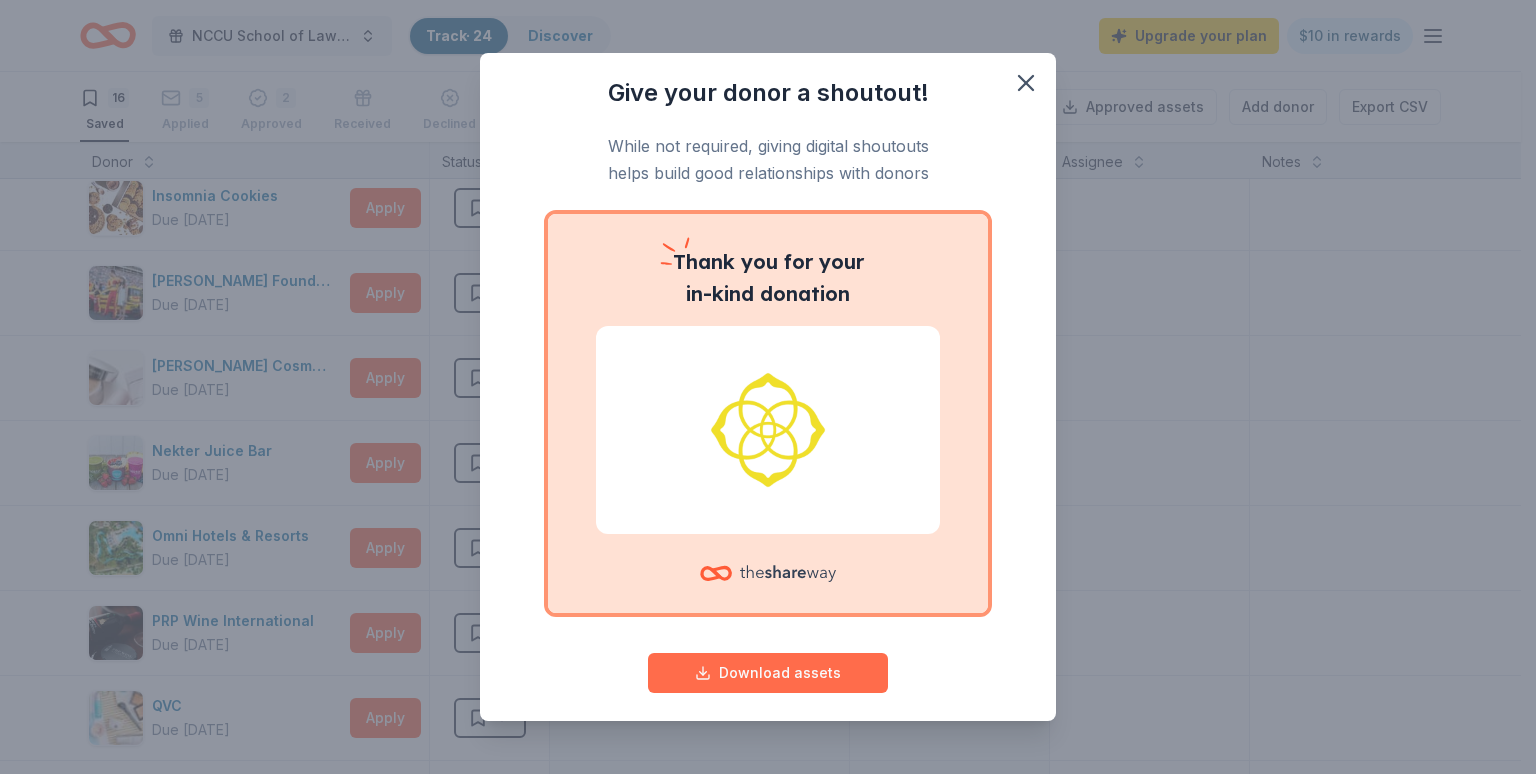 click on "Download assets" at bounding box center (768, 673) 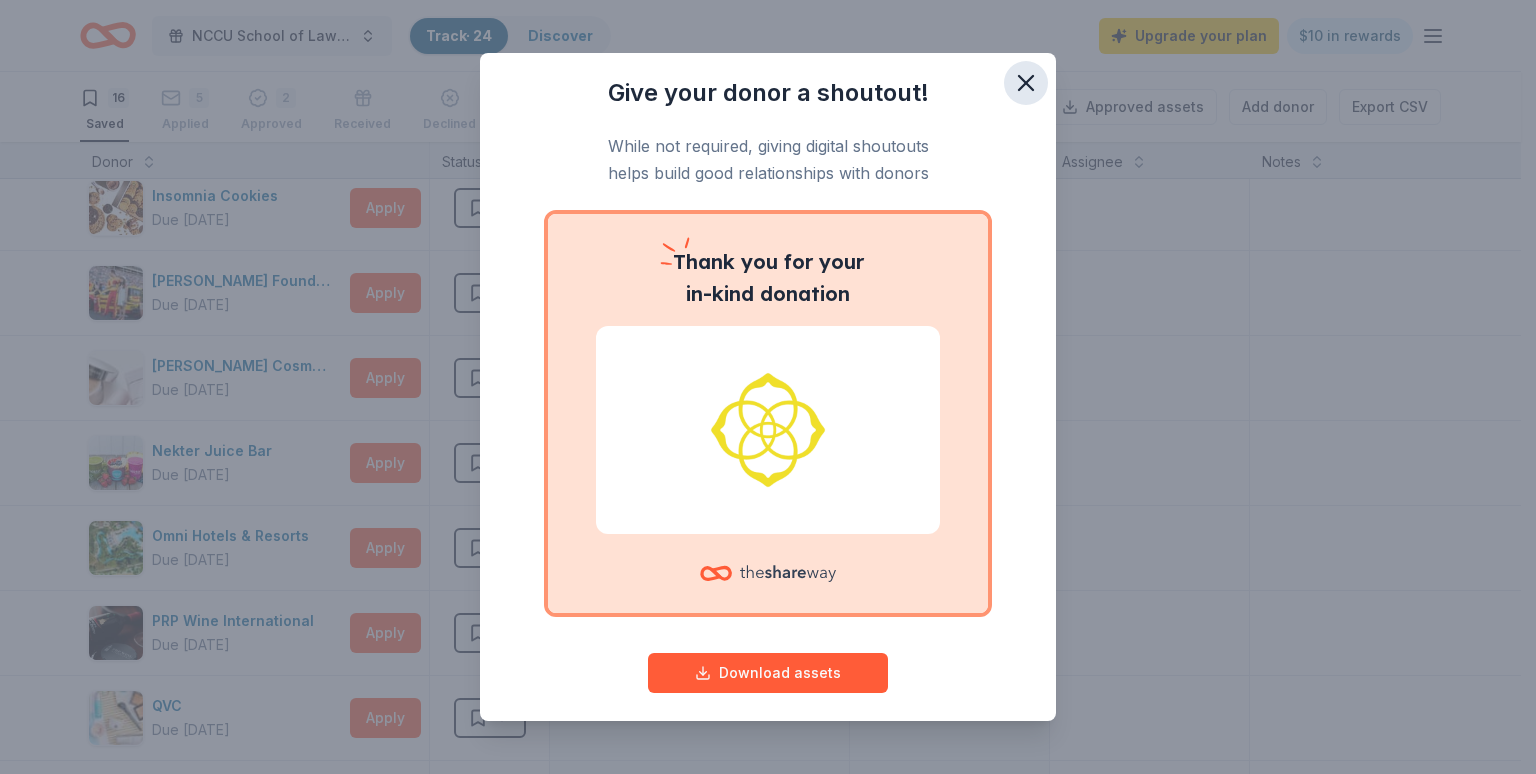 click 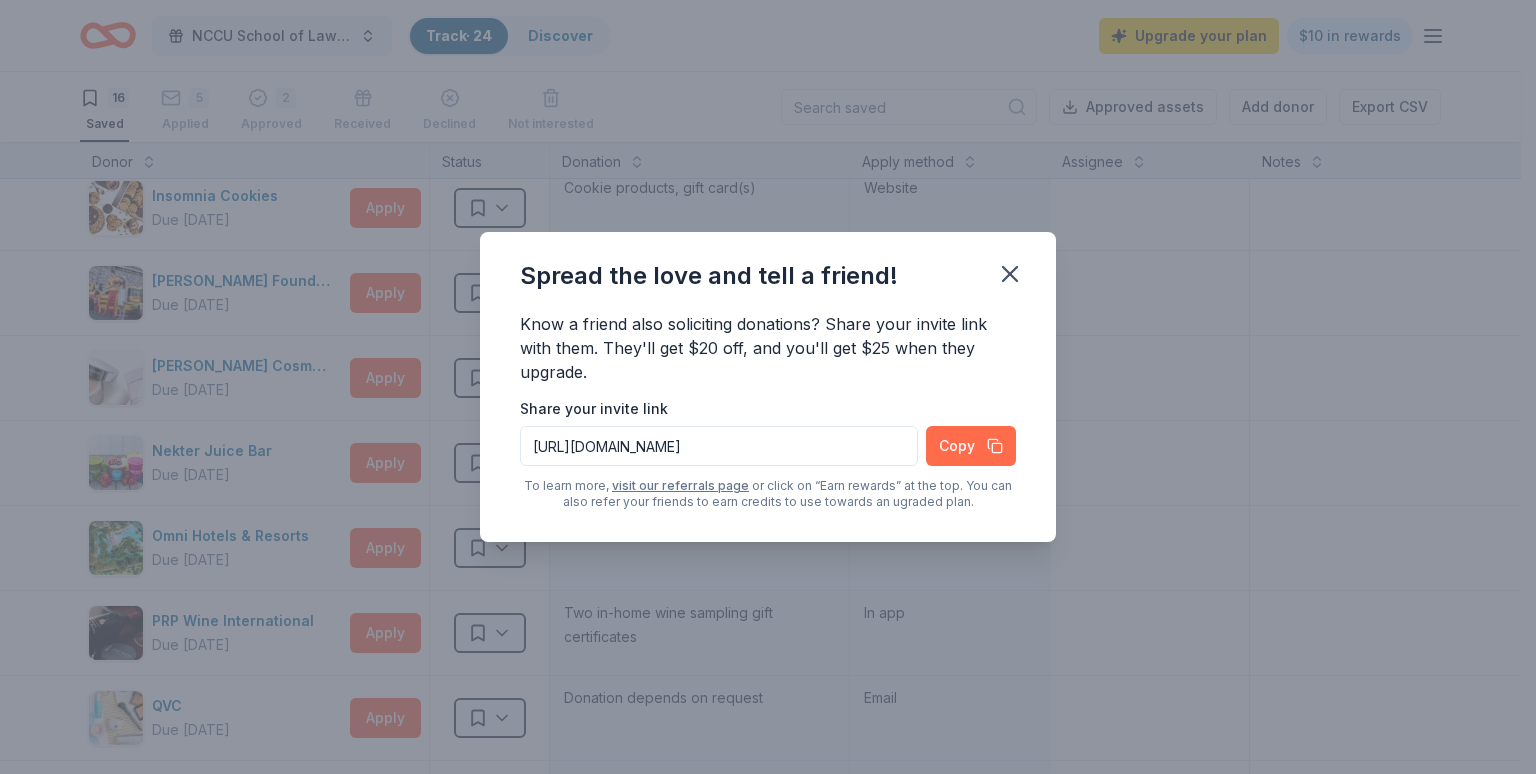 click on "Copy" at bounding box center [971, 446] 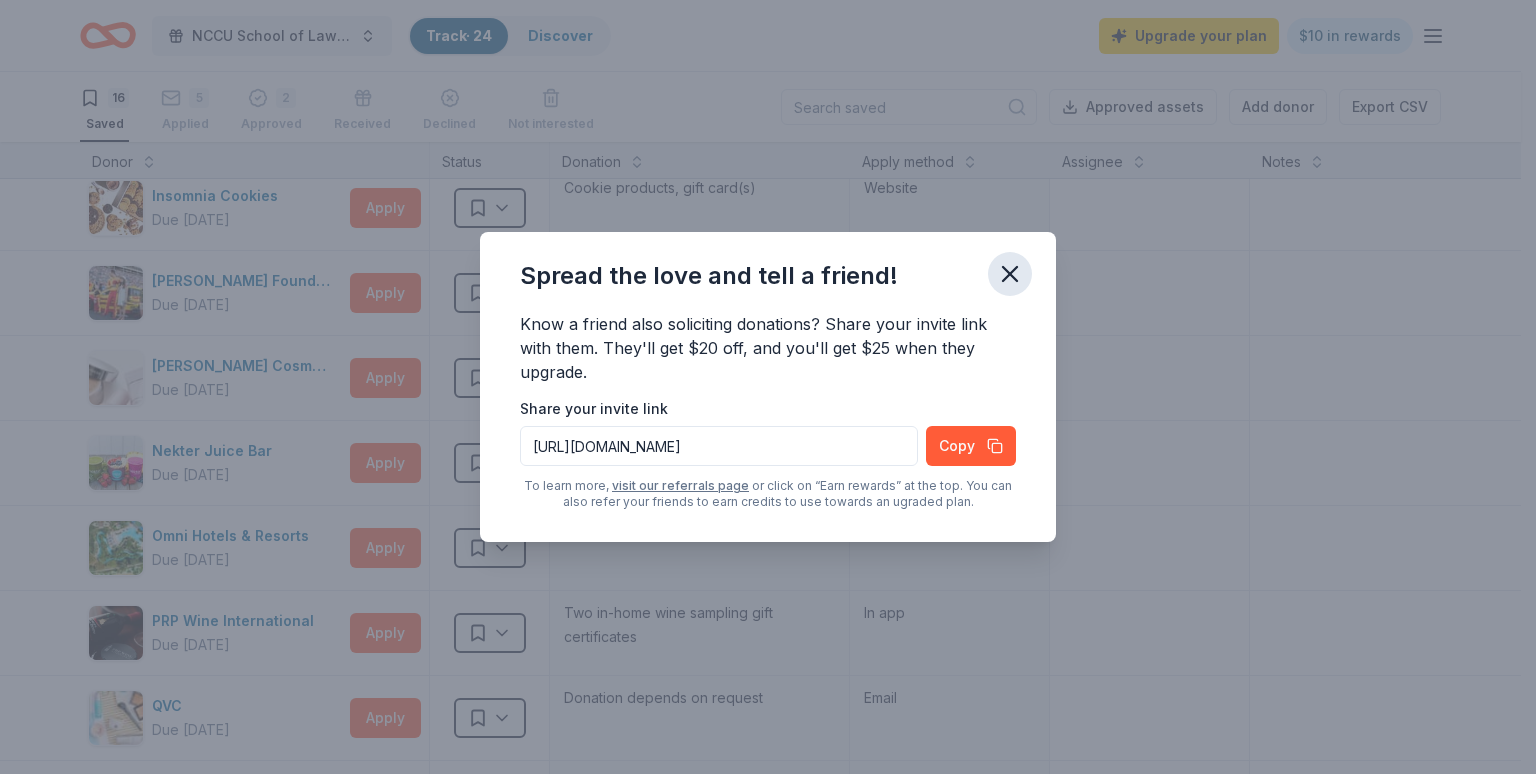 click 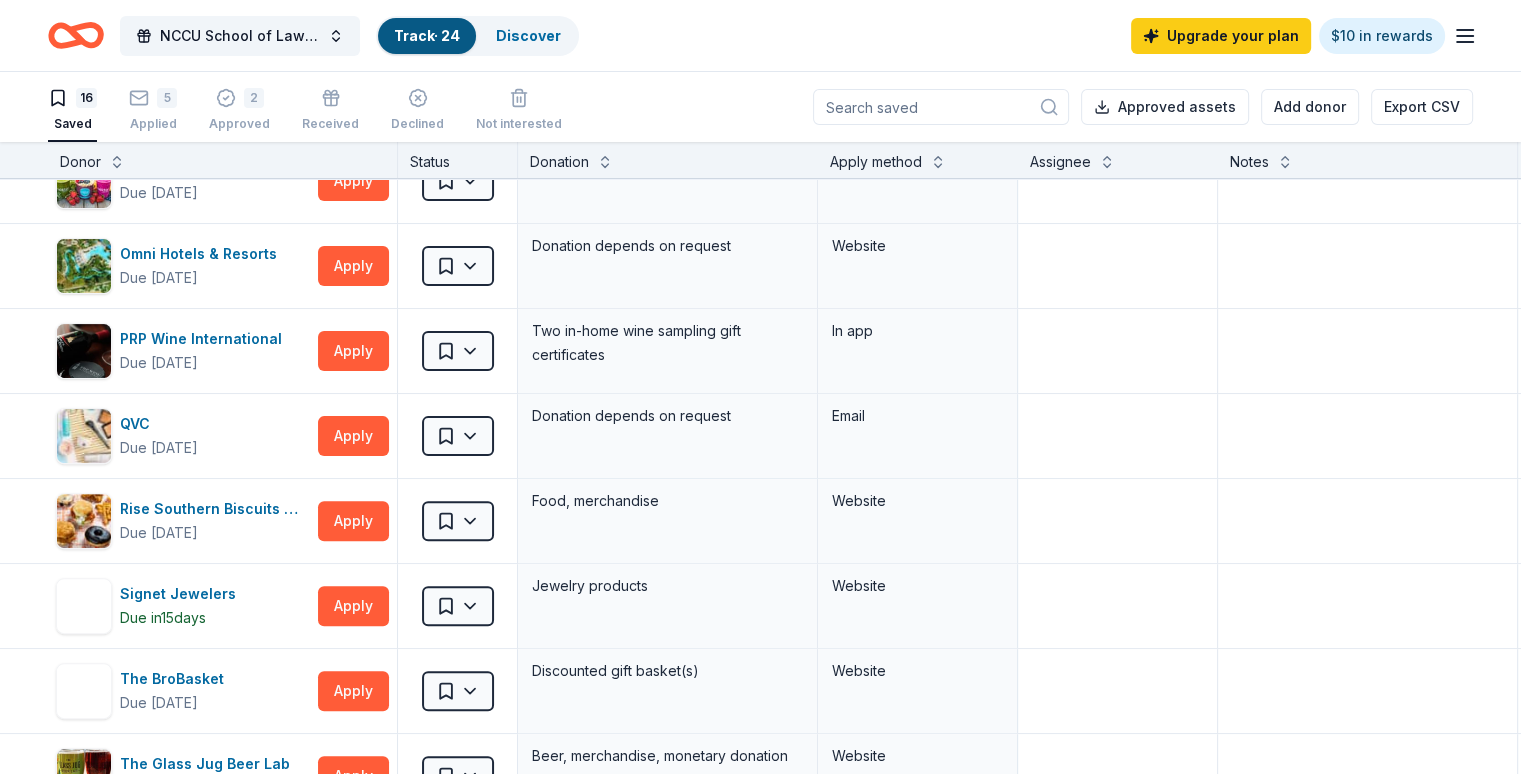 scroll, scrollTop: 637, scrollLeft: 0, axis: vertical 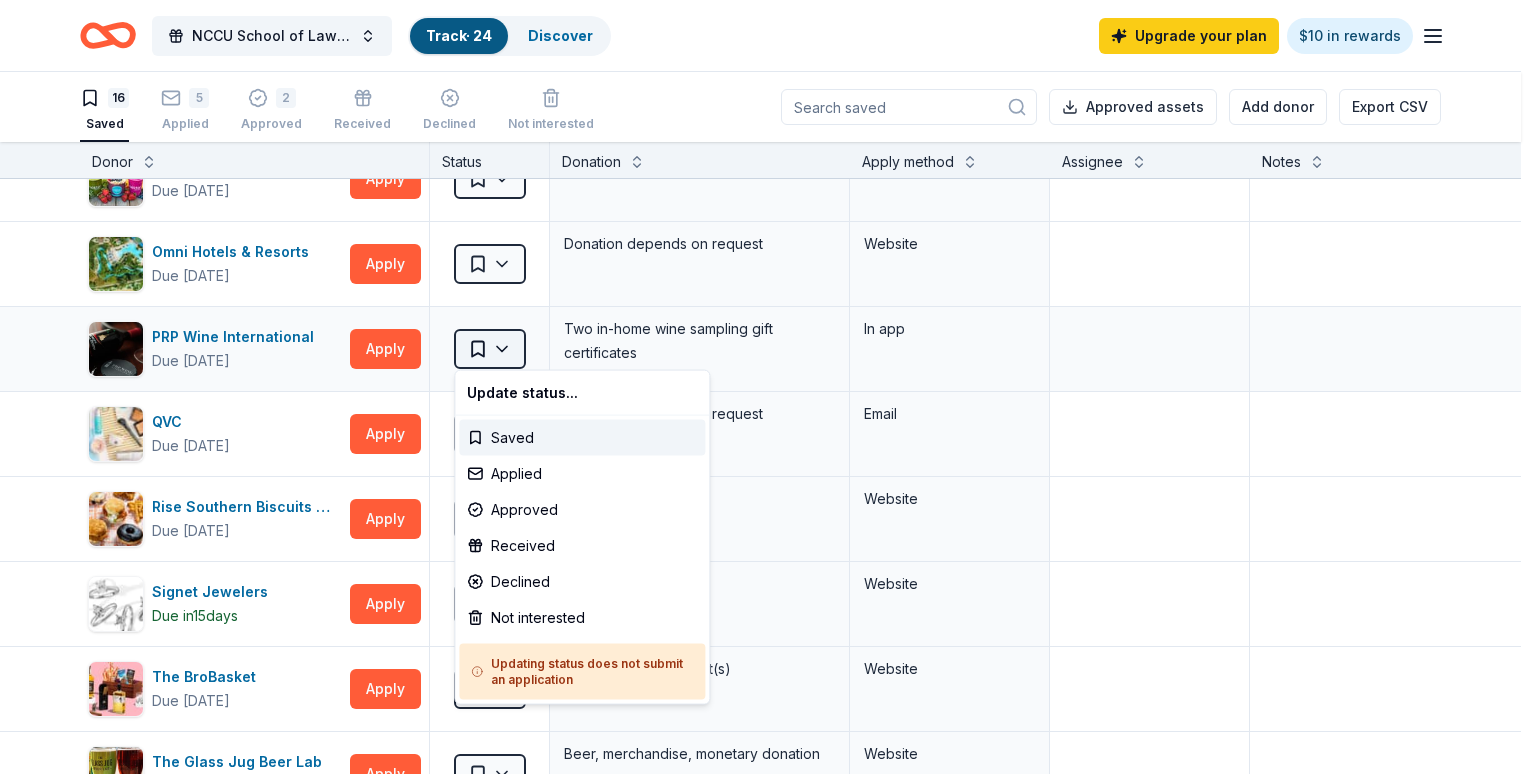 click on "NCCU School of Law Class of 2005 Mixer Track  · 24 Discover Upgrade your plan $10 in rewards 16 Saved 5 Applied 2 Approved Received Declined Not interested  Approved assets Add donor Export CSV Donor Status Donation Apply method Assignee Notes Elizabeth Arden Due in 75 days Apply Saved Makeup products Email Firebirds Wood Fired Grill Due in 75 days Apply Saved Food, gift card(s) Website Fox Restaurant Concepts Due in 75 days Apply Saved Food, gift card(s) Website Igloo Coolers Due in 75 days Apply Saved Cooler product(s) Email Insomnia Cookies Due in 77 days Apply Saved Cookie products, gift card(s) Website Joey Logano Foundation Due in 75 days Apply Saved Joey Logano mechandise Website Laura Mercier Cosmetics Due in 75 days Apply Saved Beauty product(s), gift card(s) Email Nekter Juice Bar Due in 75 days Apply Saved Donation depends on request Website Omni Hotels & Resorts Due in 75 days Apply Saved Donation depends on request Website PRP Wine International Due in 98 days Apply Saved In app QVC Apply Saved" at bounding box center (768, 387) 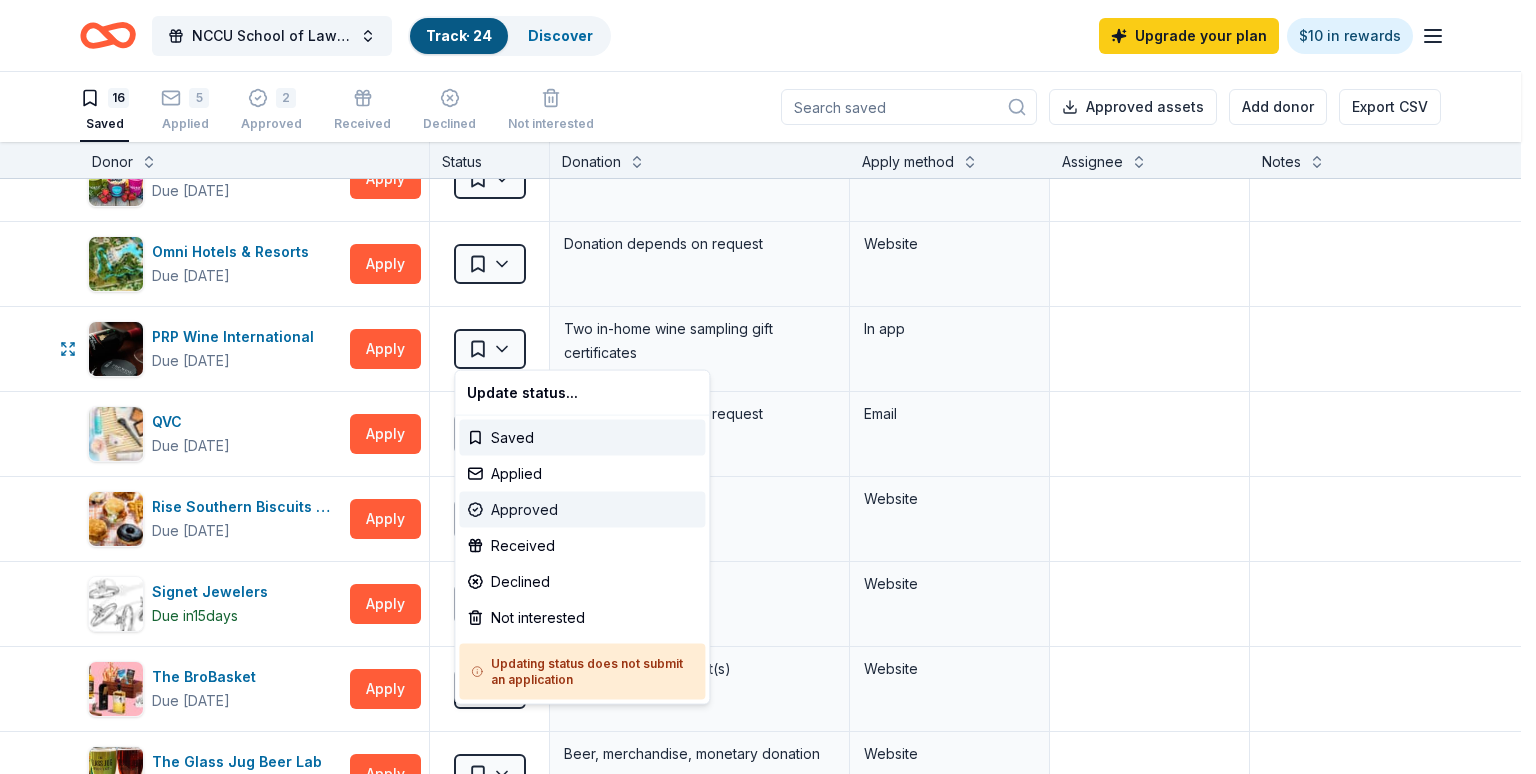 click on "Approved" at bounding box center [582, 510] 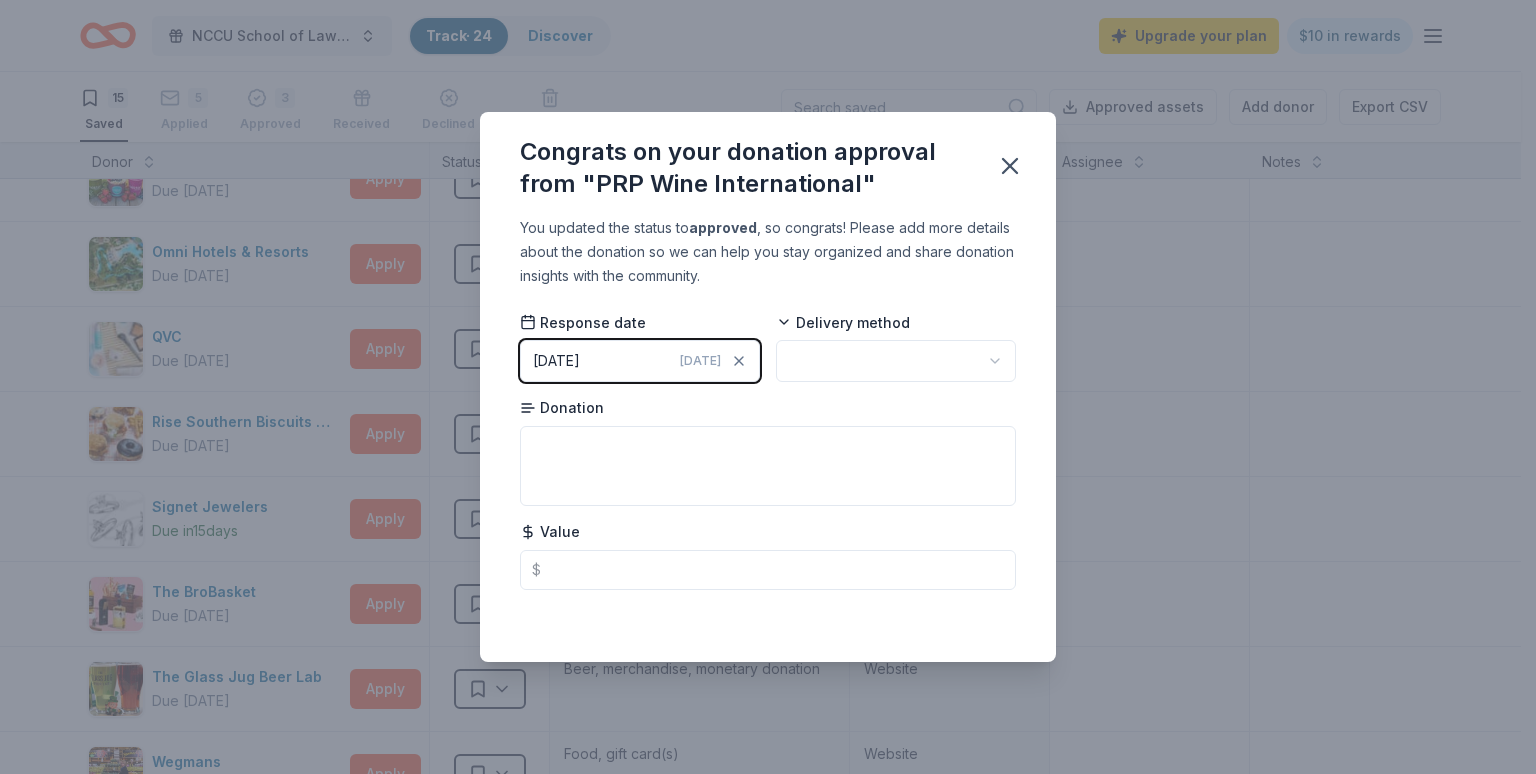 click on "07/11/2025 Today" at bounding box center [640, 361] 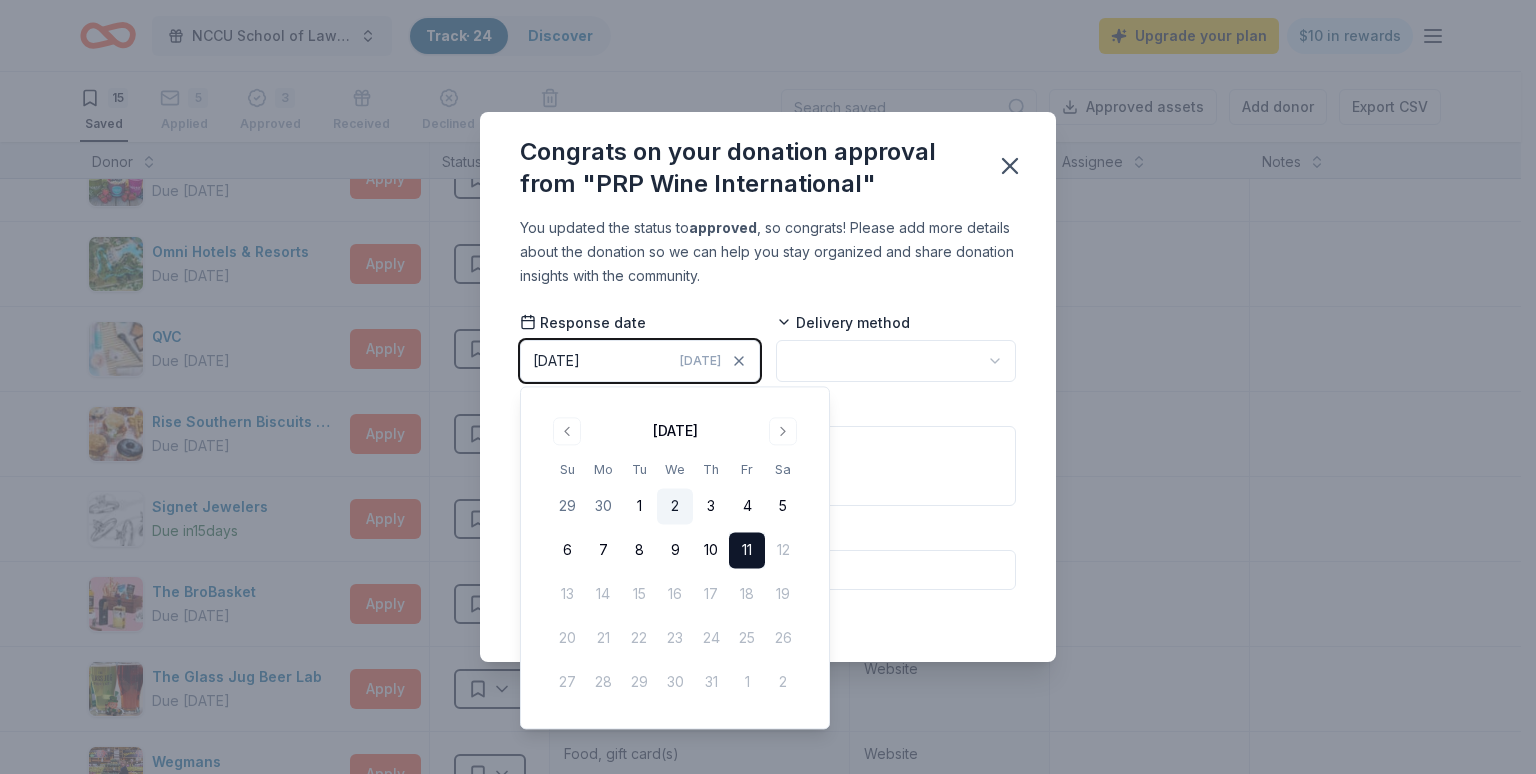 click on "2" at bounding box center (675, 507) 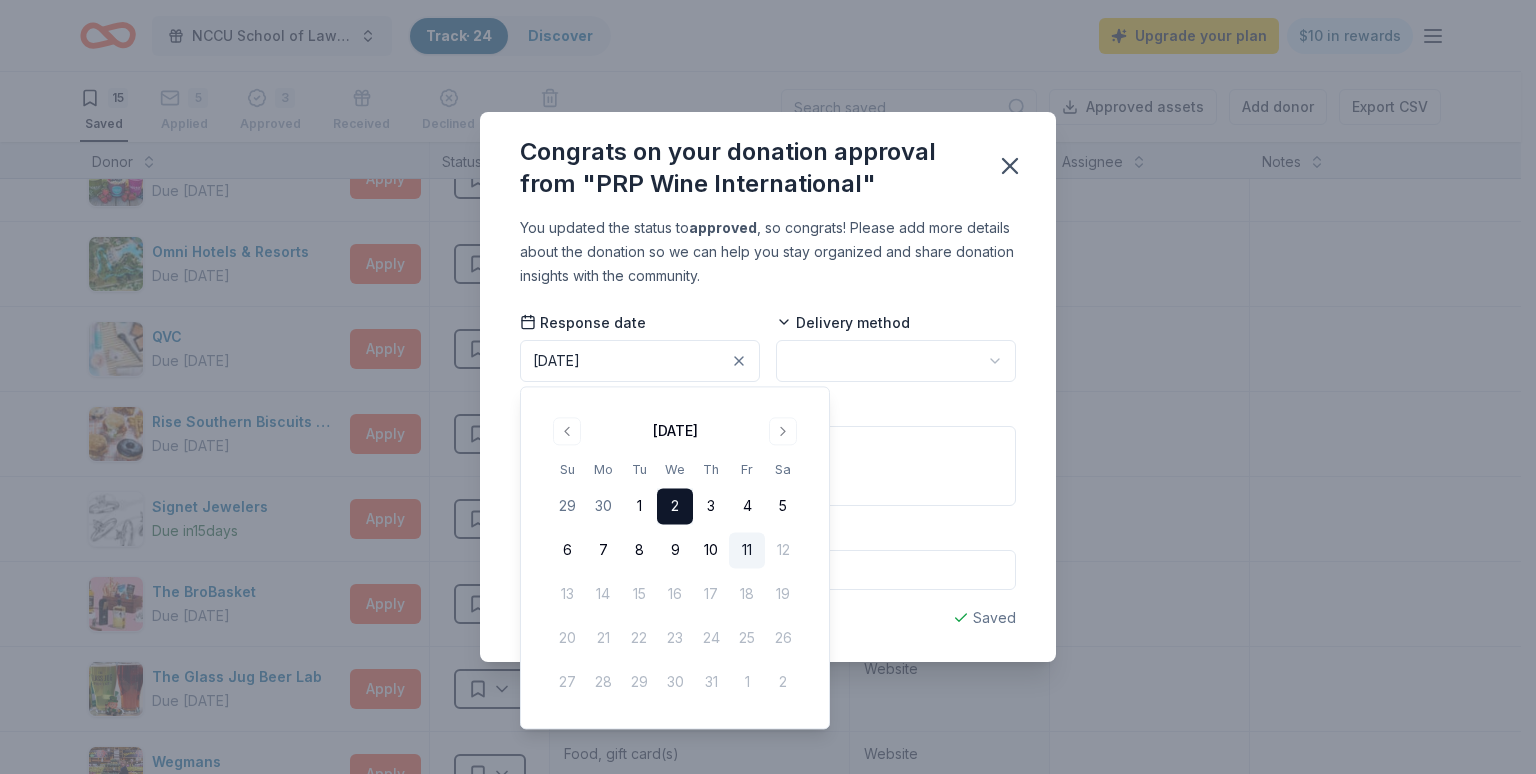 click on "NCCU School of Law Class of 2005 Mixer Track  · 24 Discover Upgrade your plan $10 in rewards 15 Saved 5 Applied 3 Approved Received Declined Not interested  Approved assets Add donor Export CSV Donor Status Donation Apply method Assignee Notes Elizabeth Arden Due in 75 days Apply Saved Makeup products Email Firebirds Wood Fired Grill Due in 75 days Apply Saved Food, gift card(s) Website Fox Restaurant Concepts Due in 75 days Apply Saved Food, gift card(s) Website Igloo Coolers Due in 75 days Apply Saved Cooler product(s) Email Insomnia Cookies Due in 77 days Apply Saved Cookie products, gift card(s) Website Joey Logano Foundation Due in 75 days Apply Saved Joey Logano mechandise Website Laura Mercier Cosmetics Due in 75 days Apply Saved Beauty product(s), gift card(s) Email Nekter Juice Bar Due in 75 days Apply Saved Donation depends on request Website Omni Hotels & Resorts Due in 75 days Apply Saved Donation depends on request Website QVC Due in 75 days Apply Saved Donation depends on request Email Apply 15" at bounding box center [768, 387] 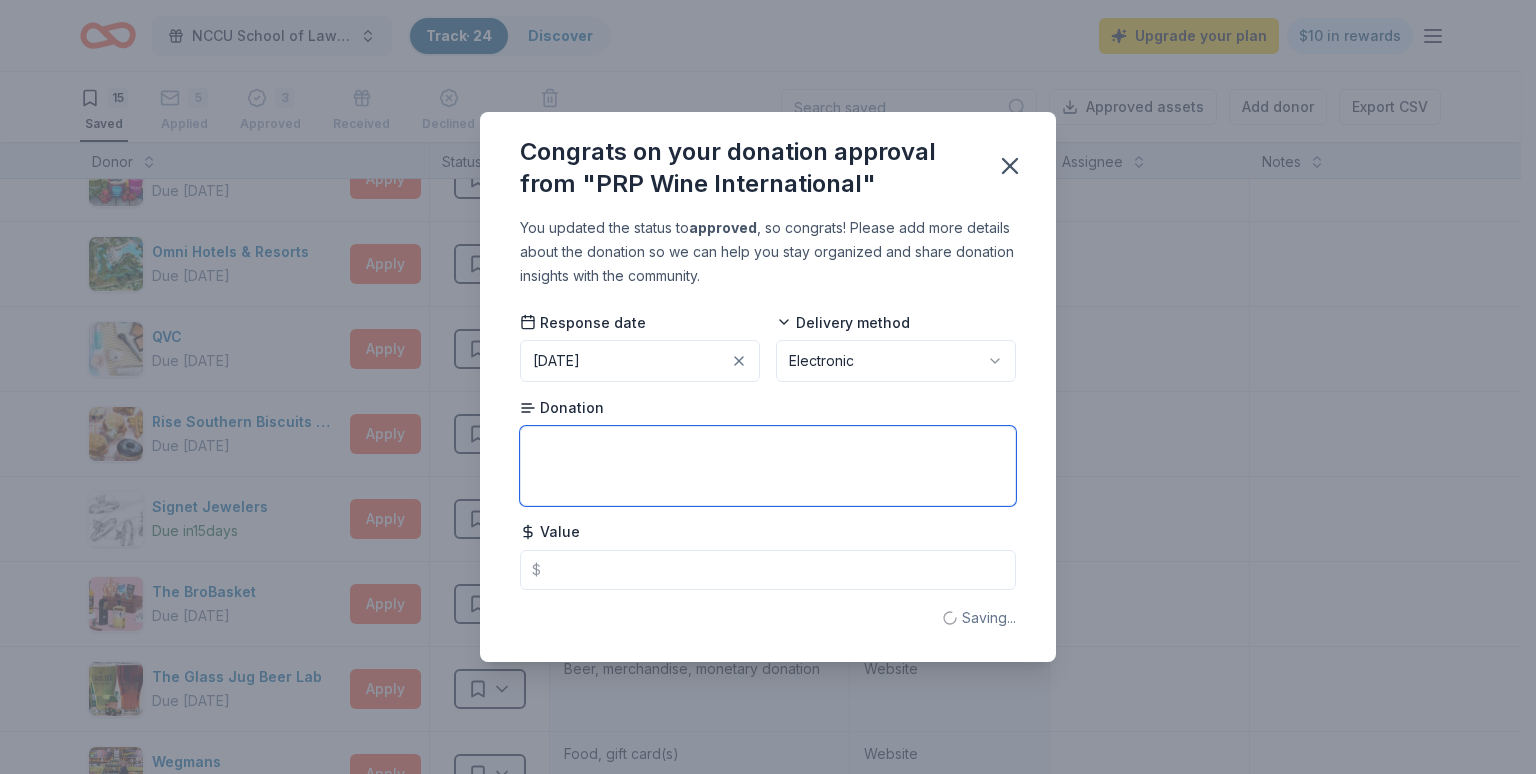 click at bounding box center (768, 466) 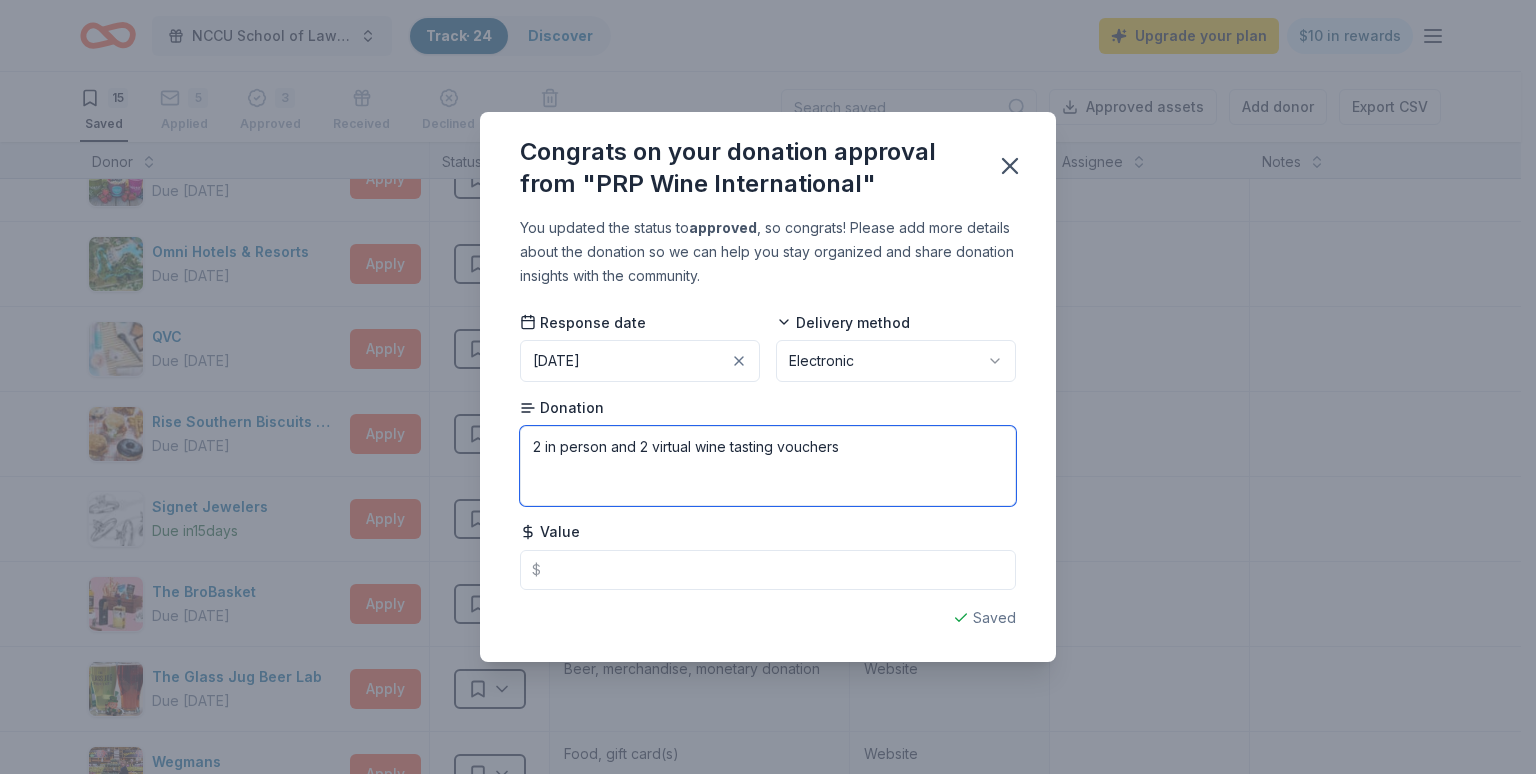 type on "2 in person and 2 virtual wine tasting vouchers" 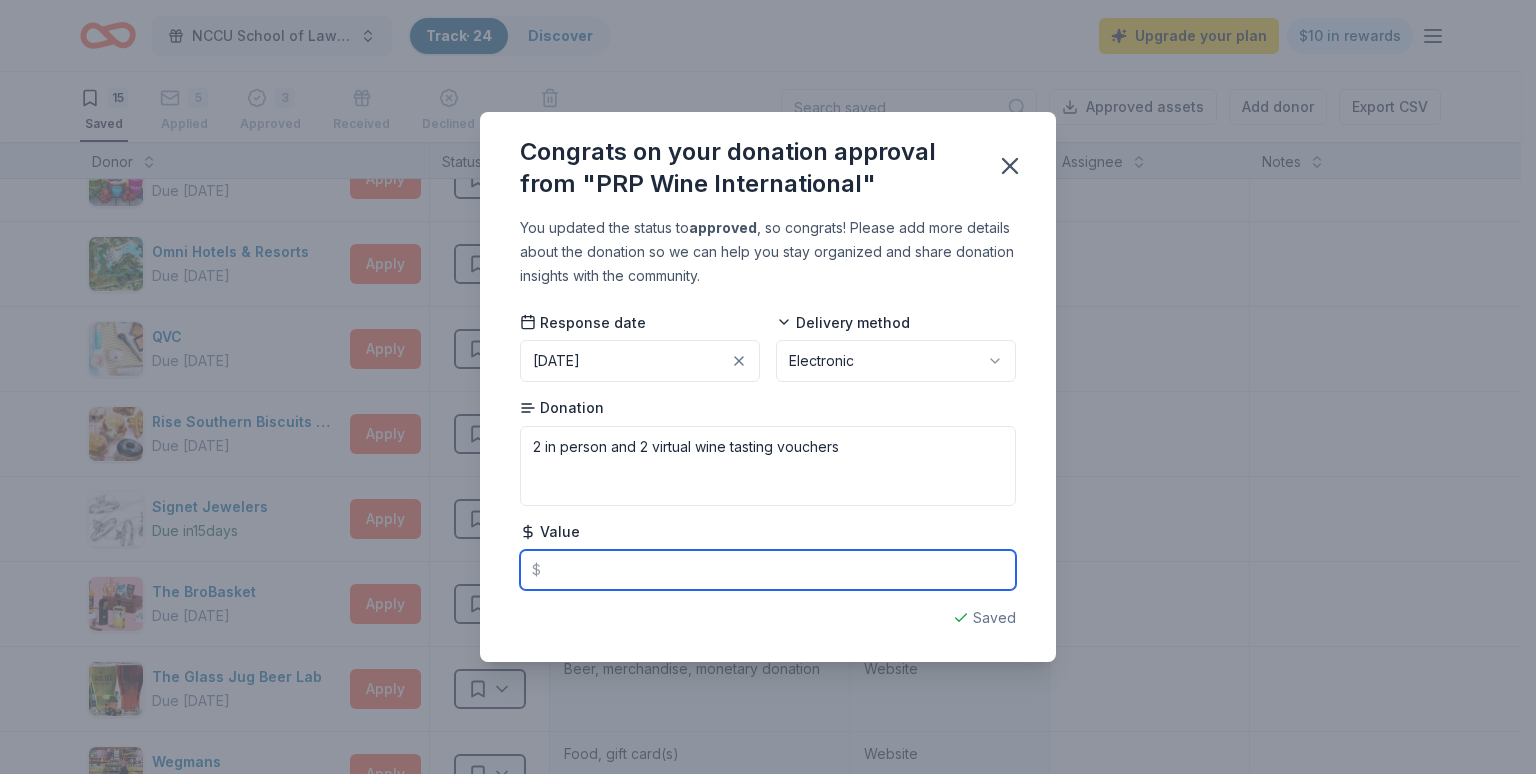 click at bounding box center [768, 570] 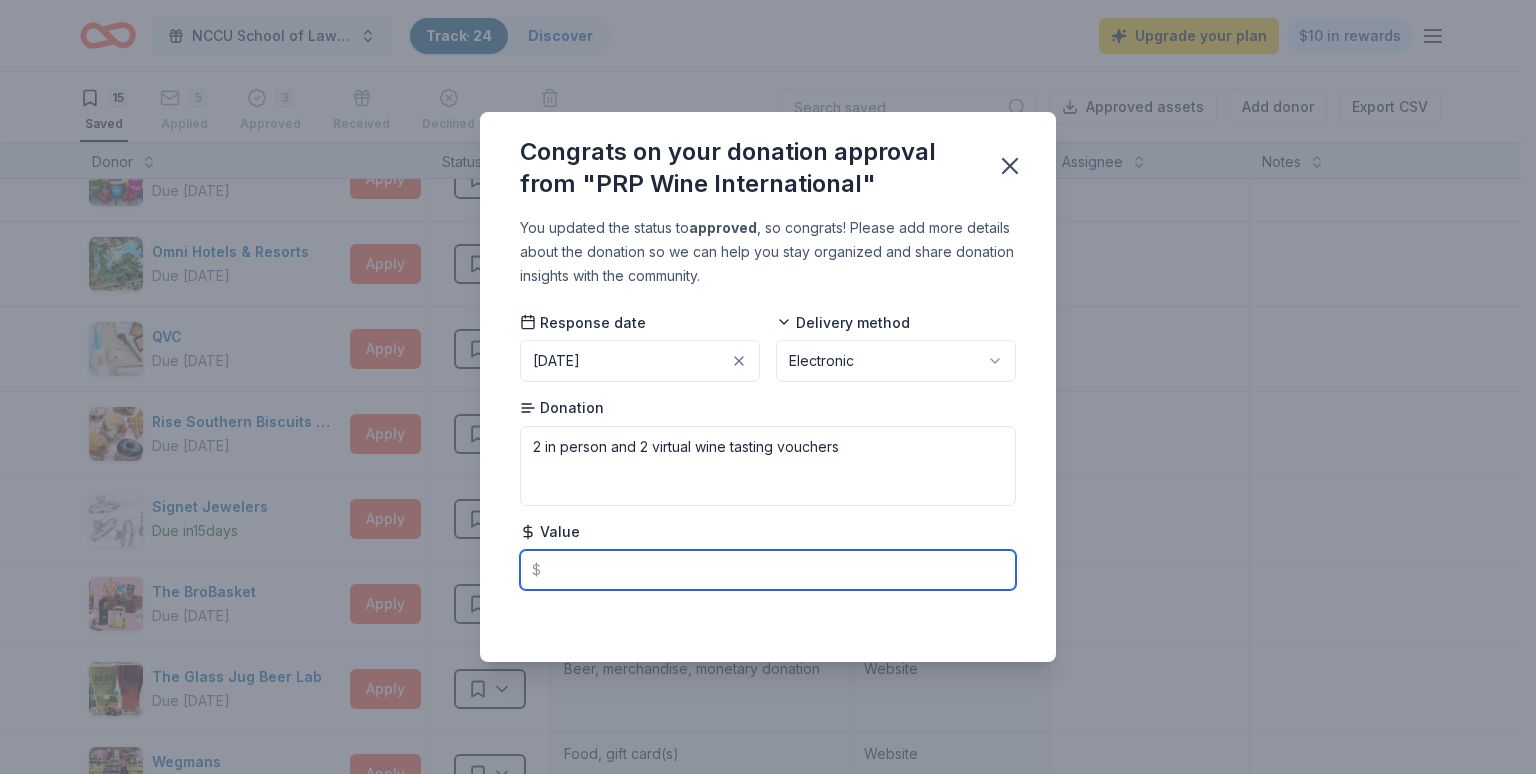 click at bounding box center [768, 570] 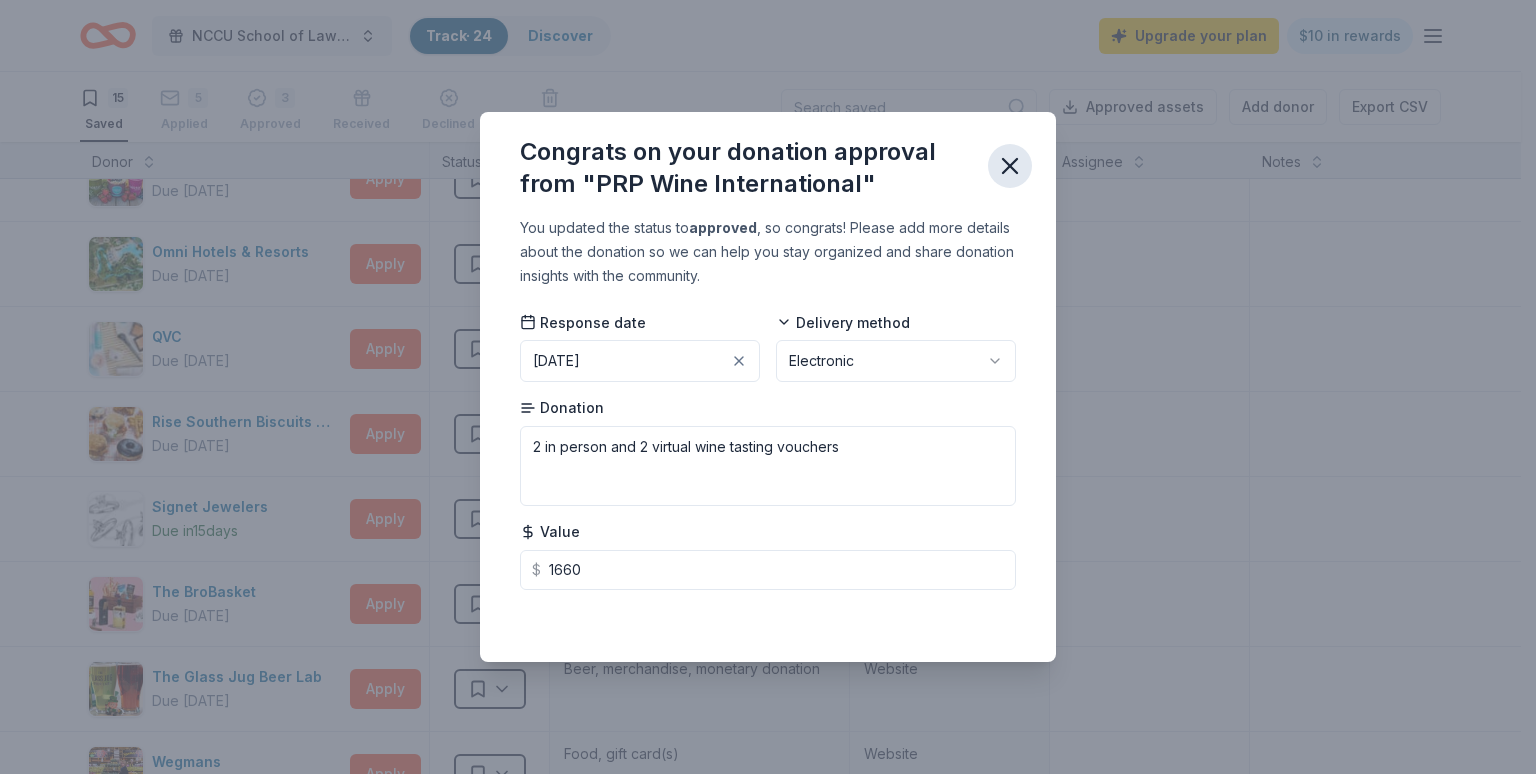 type on "1660.00" 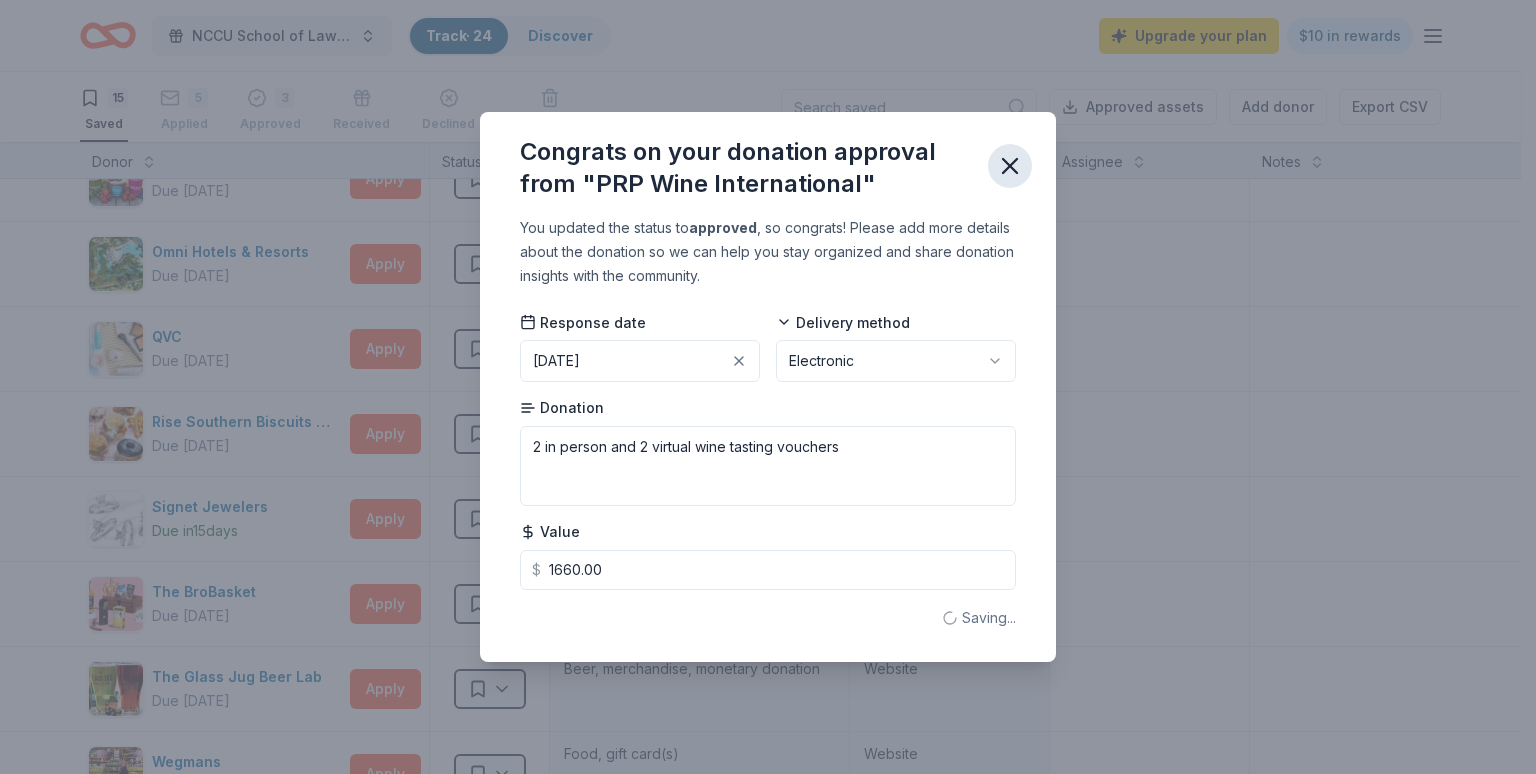click 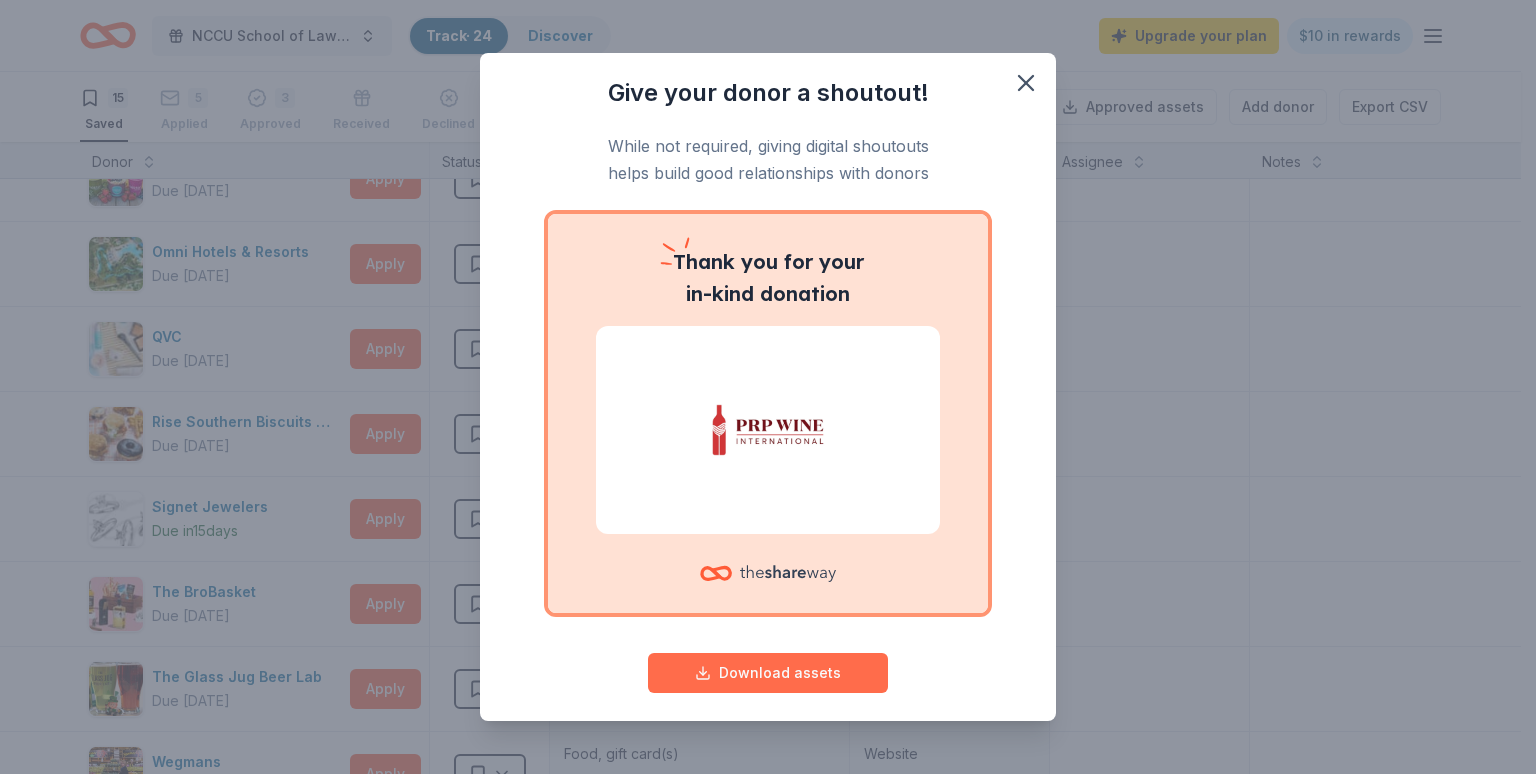 click on "Download assets" at bounding box center [768, 673] 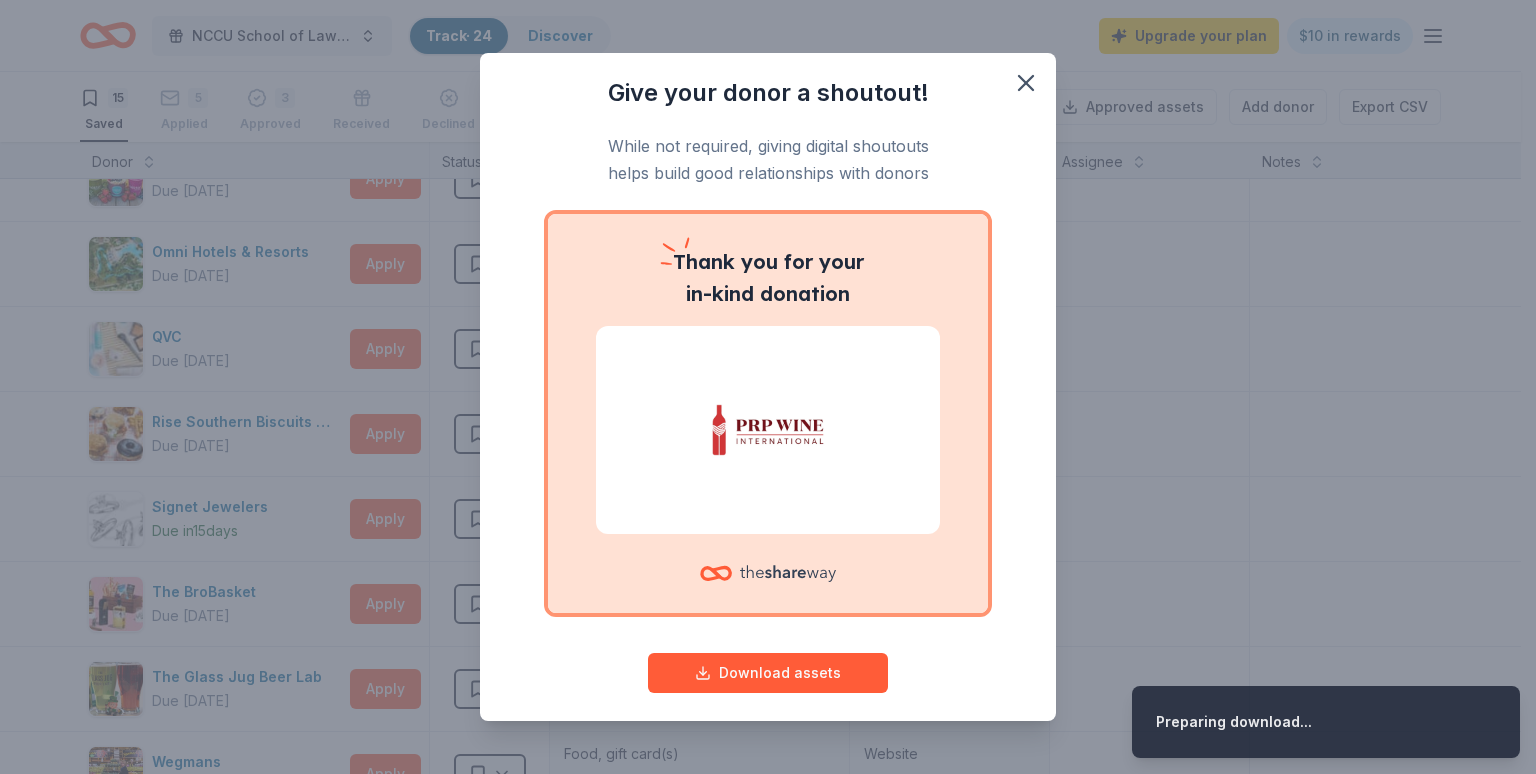 click on "Give your donor a shoutout! While not required, giving digital shoutouts helps build good relationships with donors Thank   you for your in-kind donation  Download assets" at bounding box center (768, 387) 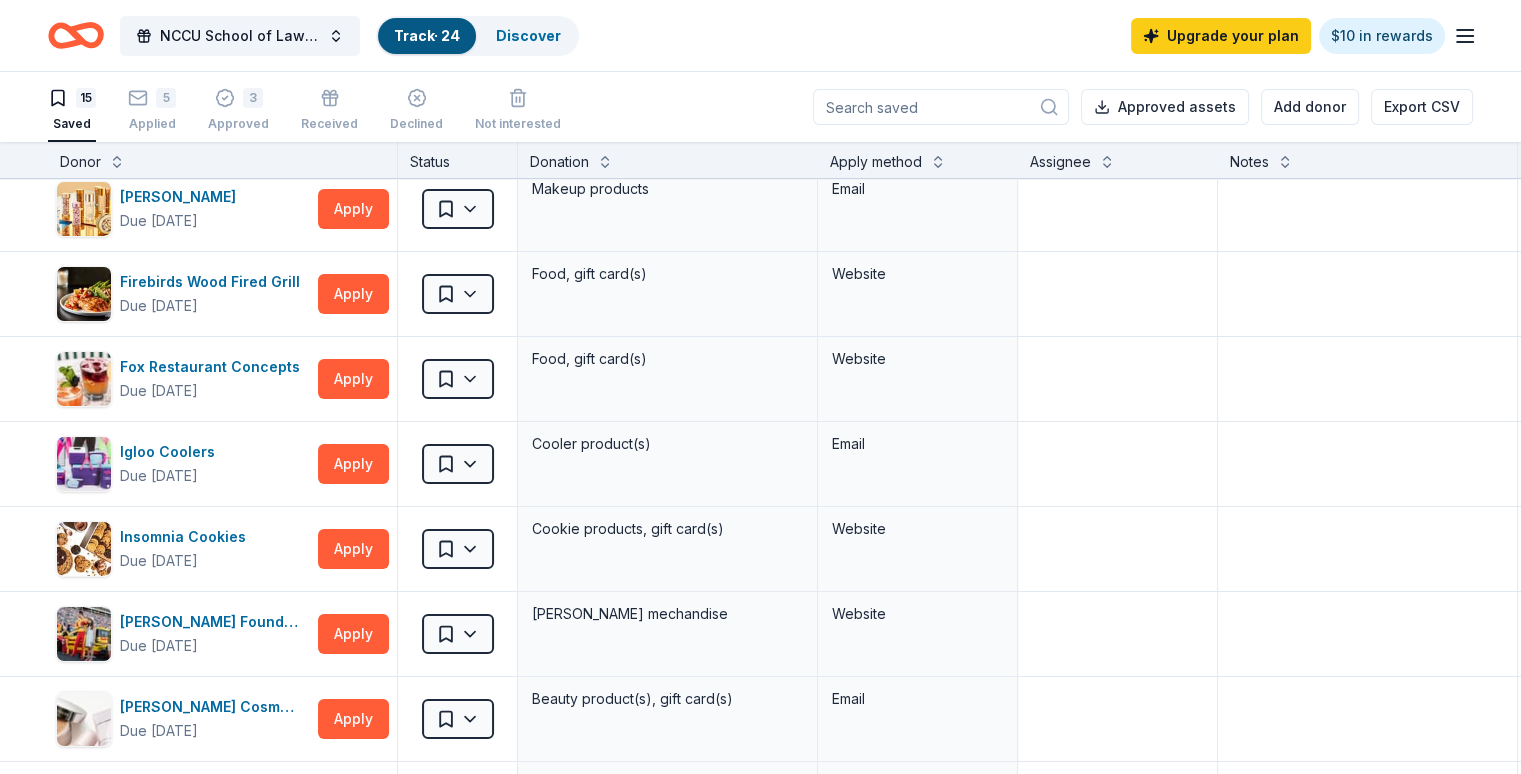 scroll, scrollTop: 0, scrollLeft: 0, axis: both 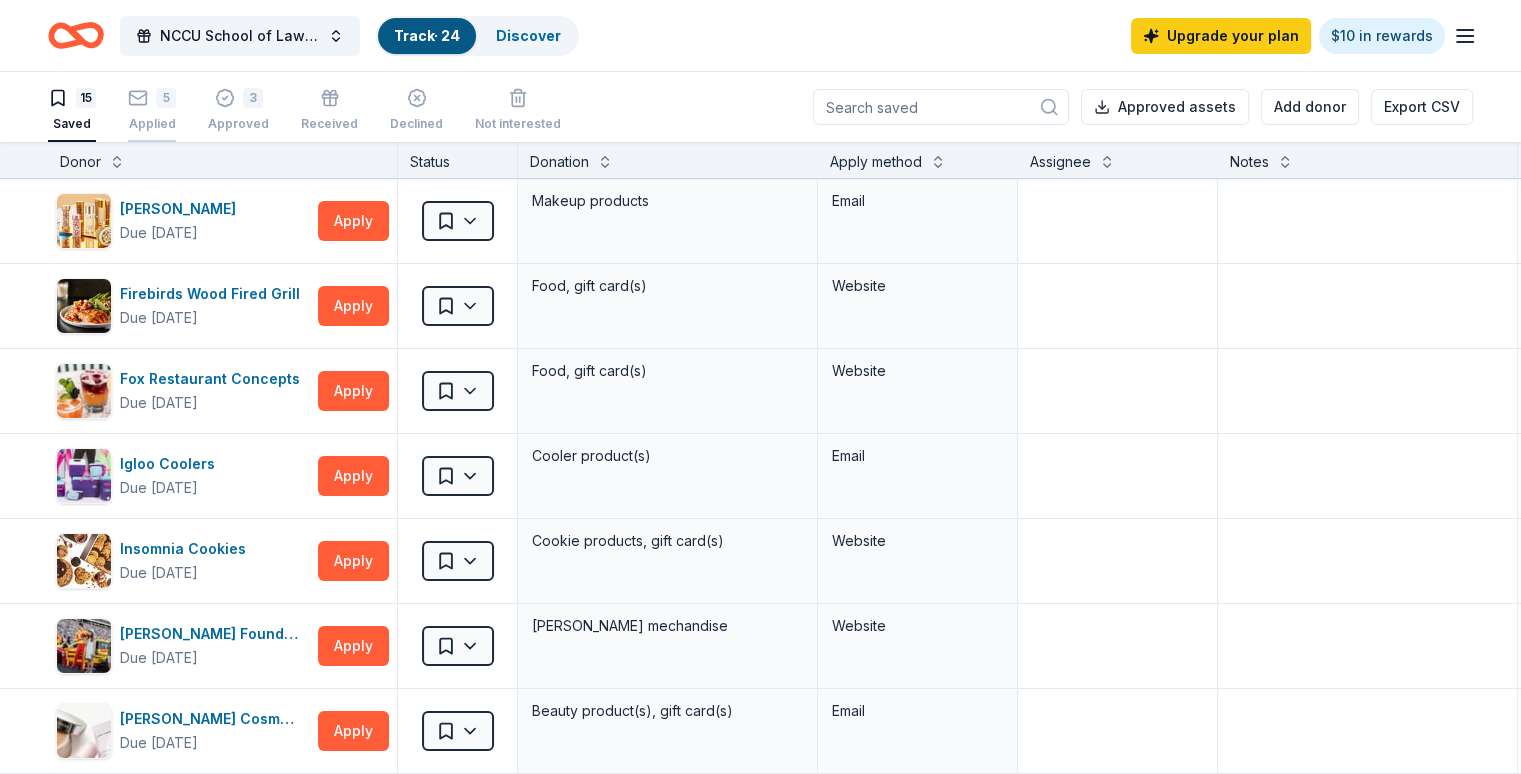 click on "Applied" at bounding box center (152, 124) 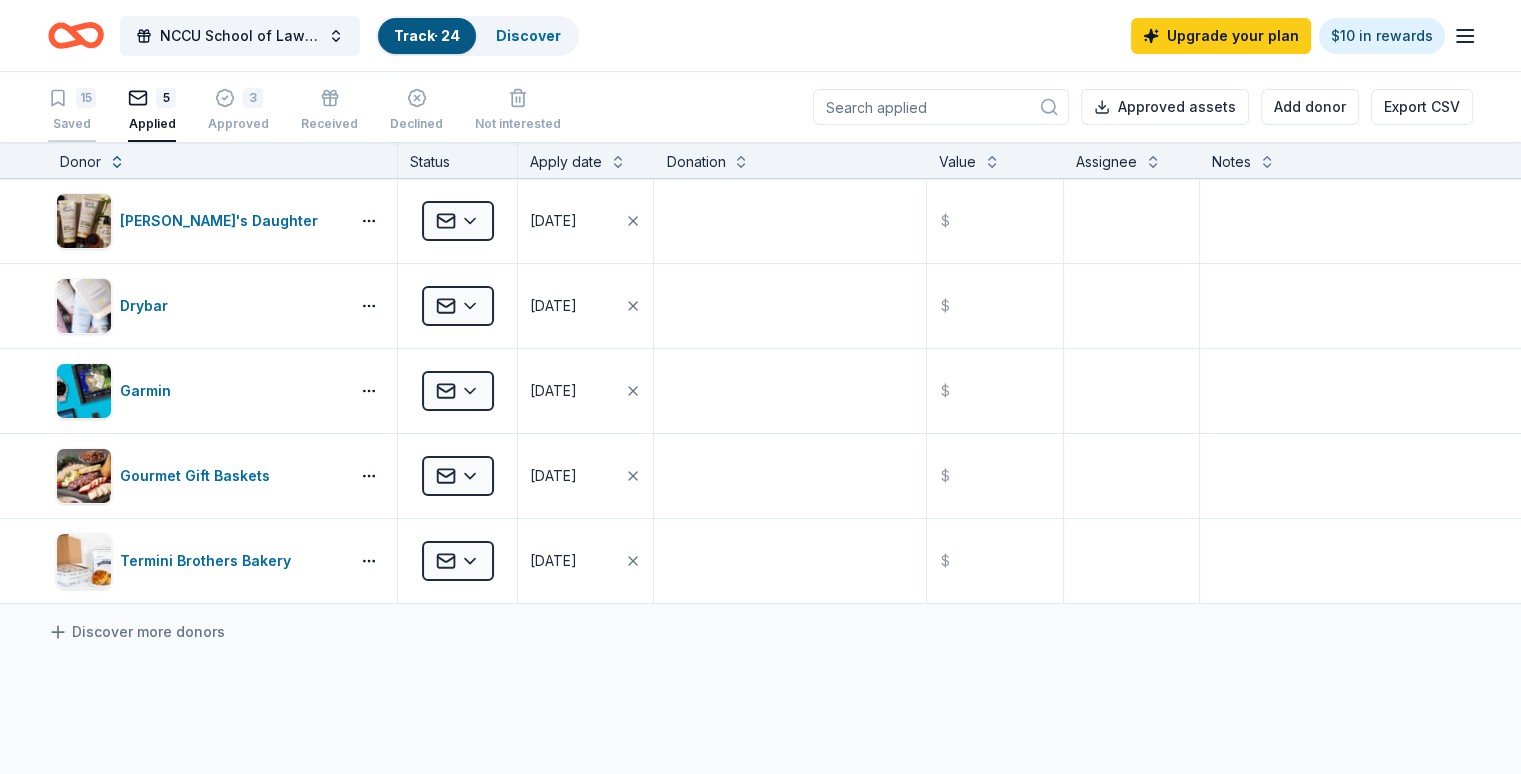 click on "15 Saved" at bounding box center (72, 110) 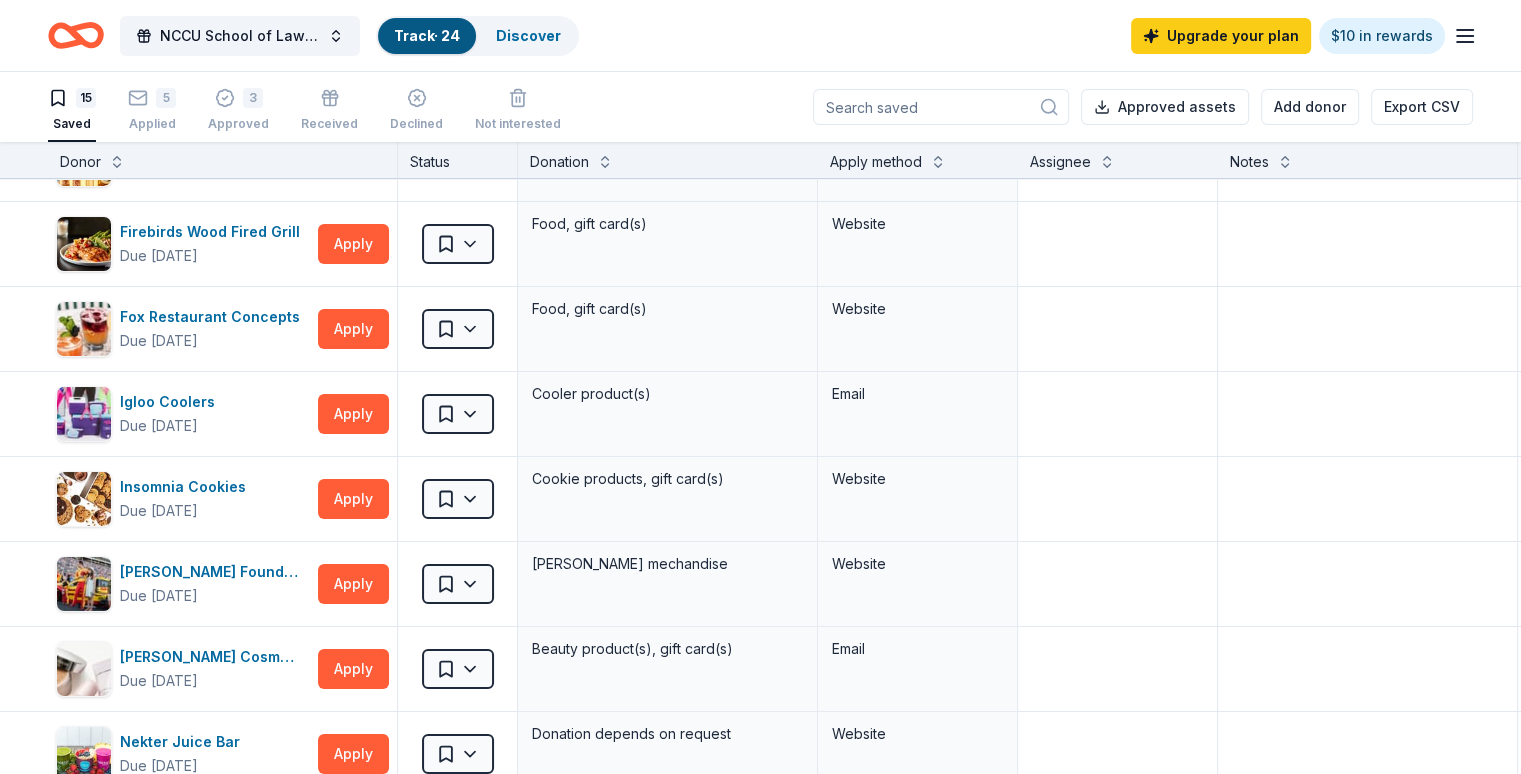 scroll, scrollTop: 78, scrollLeft: 0, axis: vertical 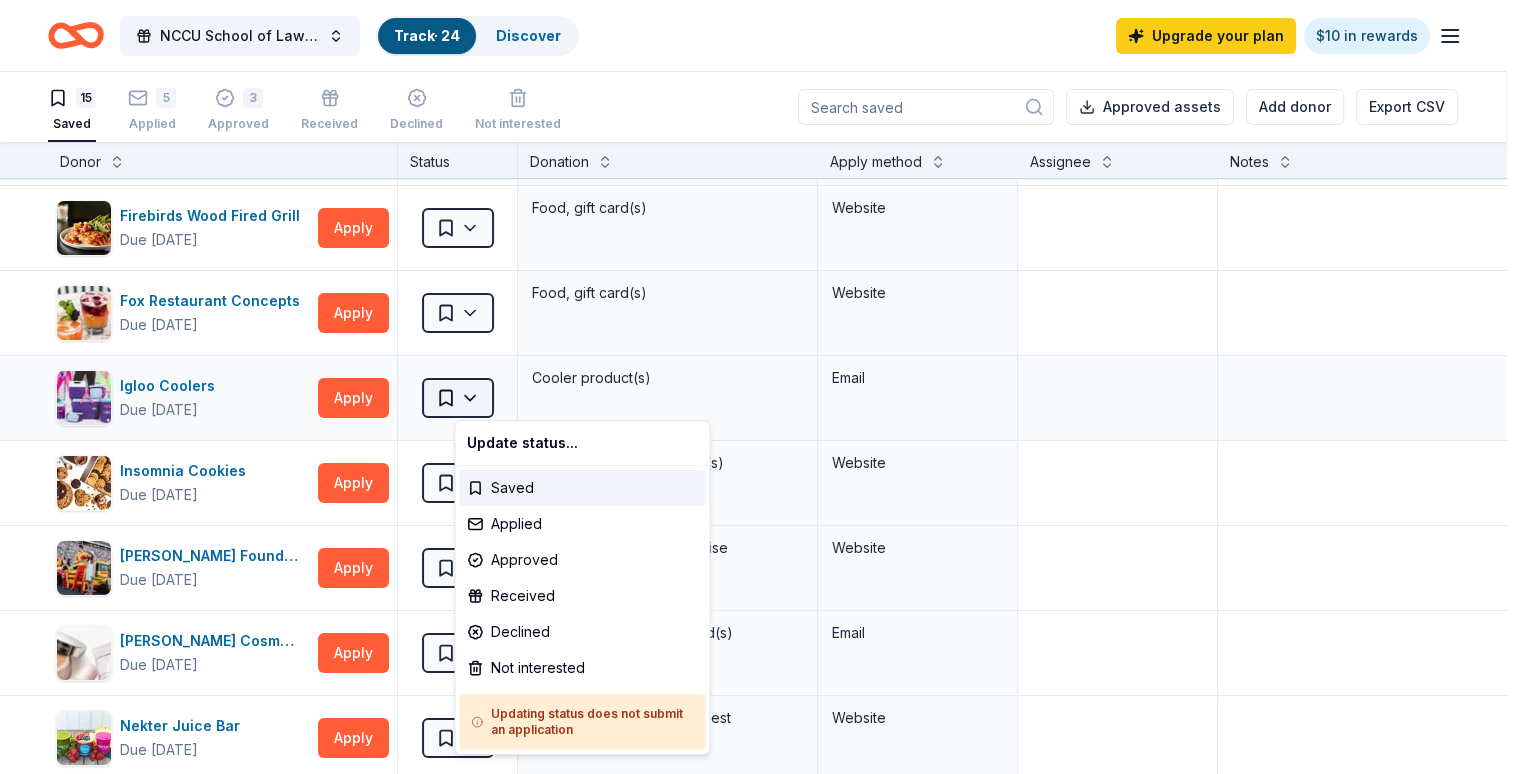 click on "NCCU School of Law Class of 2005 Mixer Track  · 24 Discover Upgrade your plan $10 in rewards 15 Saved 5 Applied 3 Approved Received Declined Not interested  Approved assets Add donor Export CSV Donor Status Donation Apply method Assignee Notes Elizabeth Arden Due in 75 days Apply Saved Makeup products Email Firebirds Wood Fired Grill Due in 75 days Apply Saved Food, gift card(s) Website Fox Restaurant Concepts Due in 75 days Apply Saved Food, gift card(s) Website Igloo Coolers Due in 75 days Apply Saved Cooler product(s) Email Insomnia Cookies Due in 77 days Apply Saved Cookie products, gift card(s) Website Joey Logano Foundation Due in 75 days Apply Saved Joey Logano mechandise Website Laura Mercier Cosmetics Due in 75 days Apply Saved Beauty product(s), gift card(s) Email Nekter Juice Bar Due in 75 days Apply Saved Donation depends on request Website Omni Hotels & Resorts Due in 75 days Apply Saved Donation depends on request Website QVC Due in 75 days Apply Saved Donation depends on request Email Apply 15" at bounding box center (760, 387) 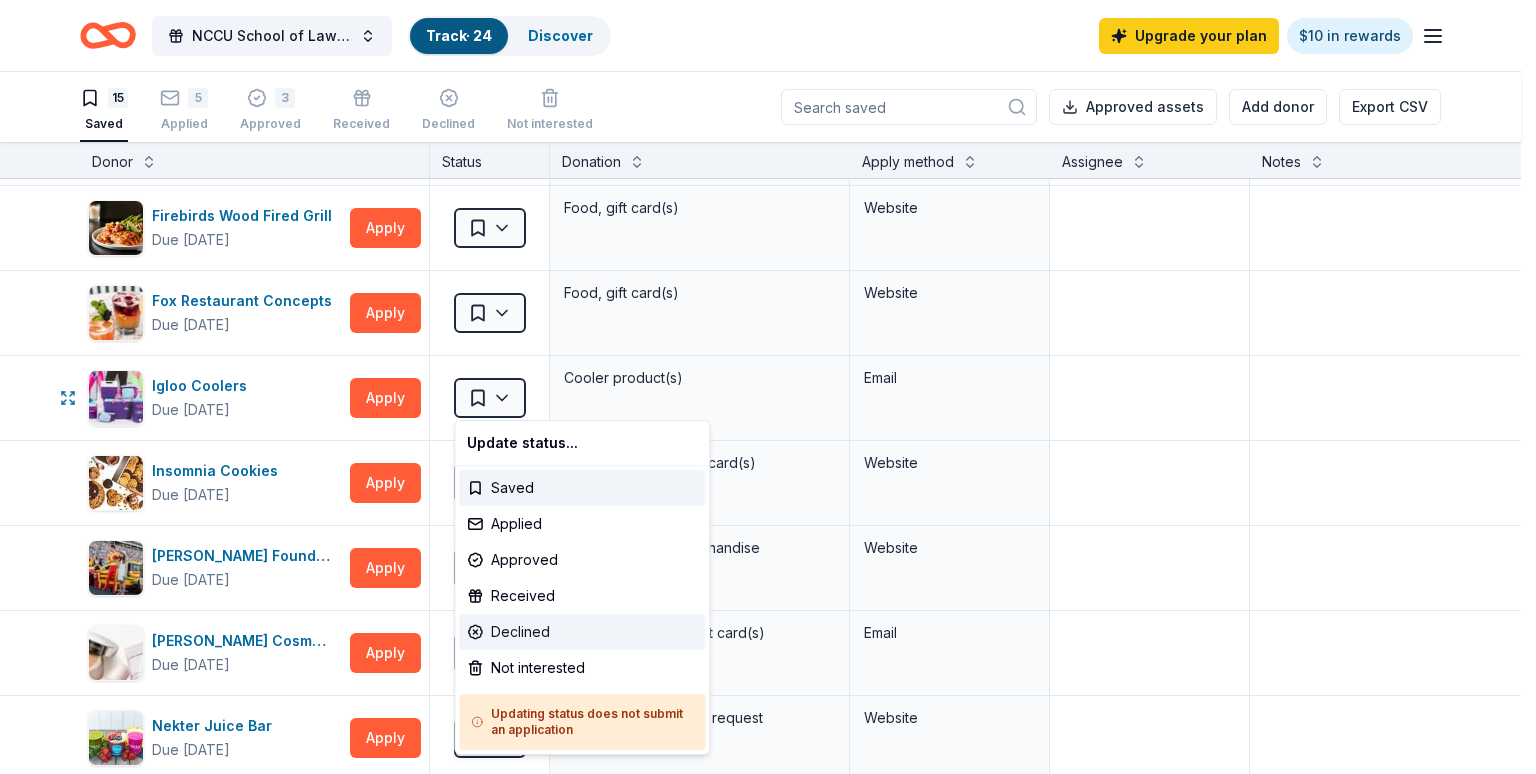 click on "Declined" at bounding box center [582, 632] 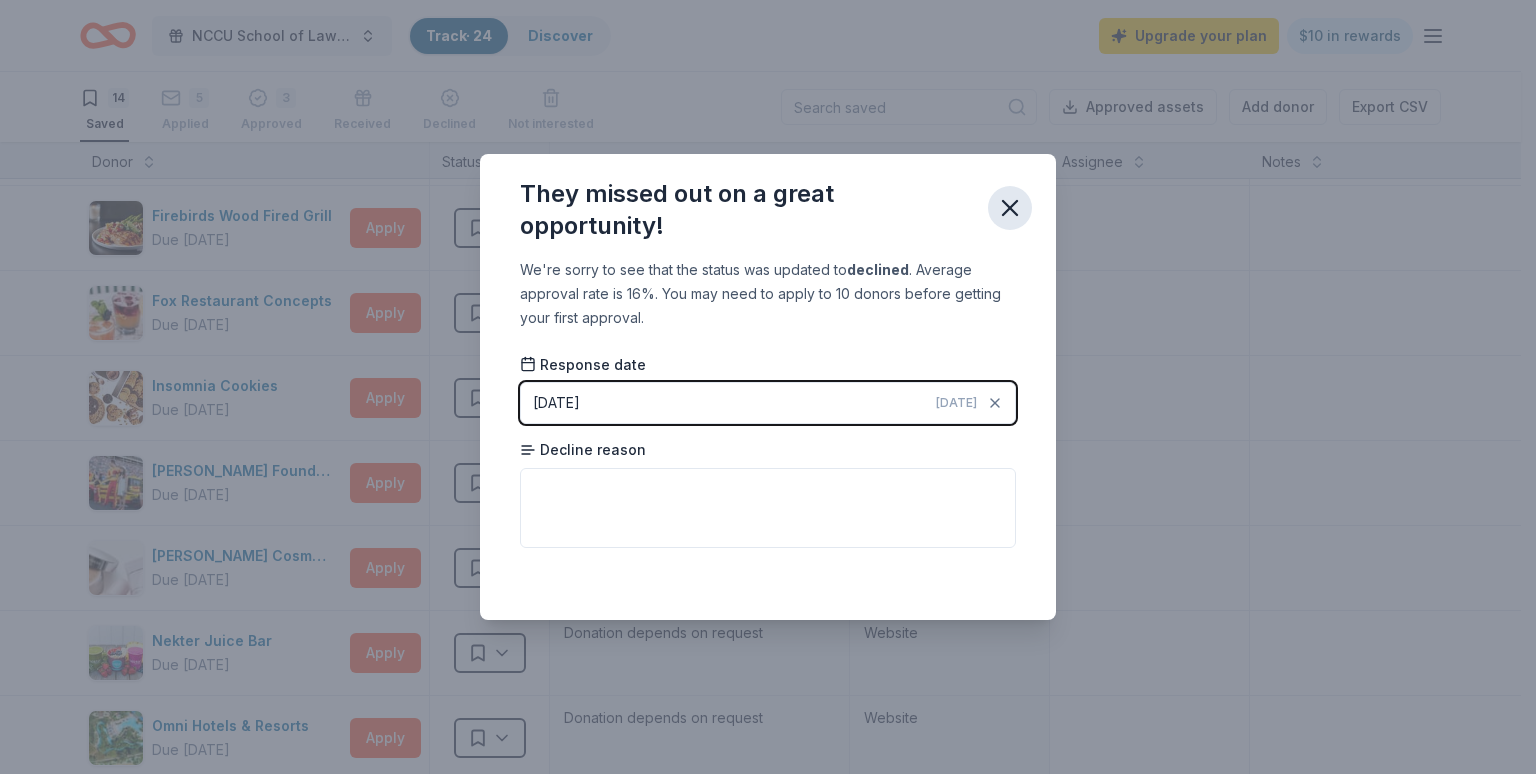 click 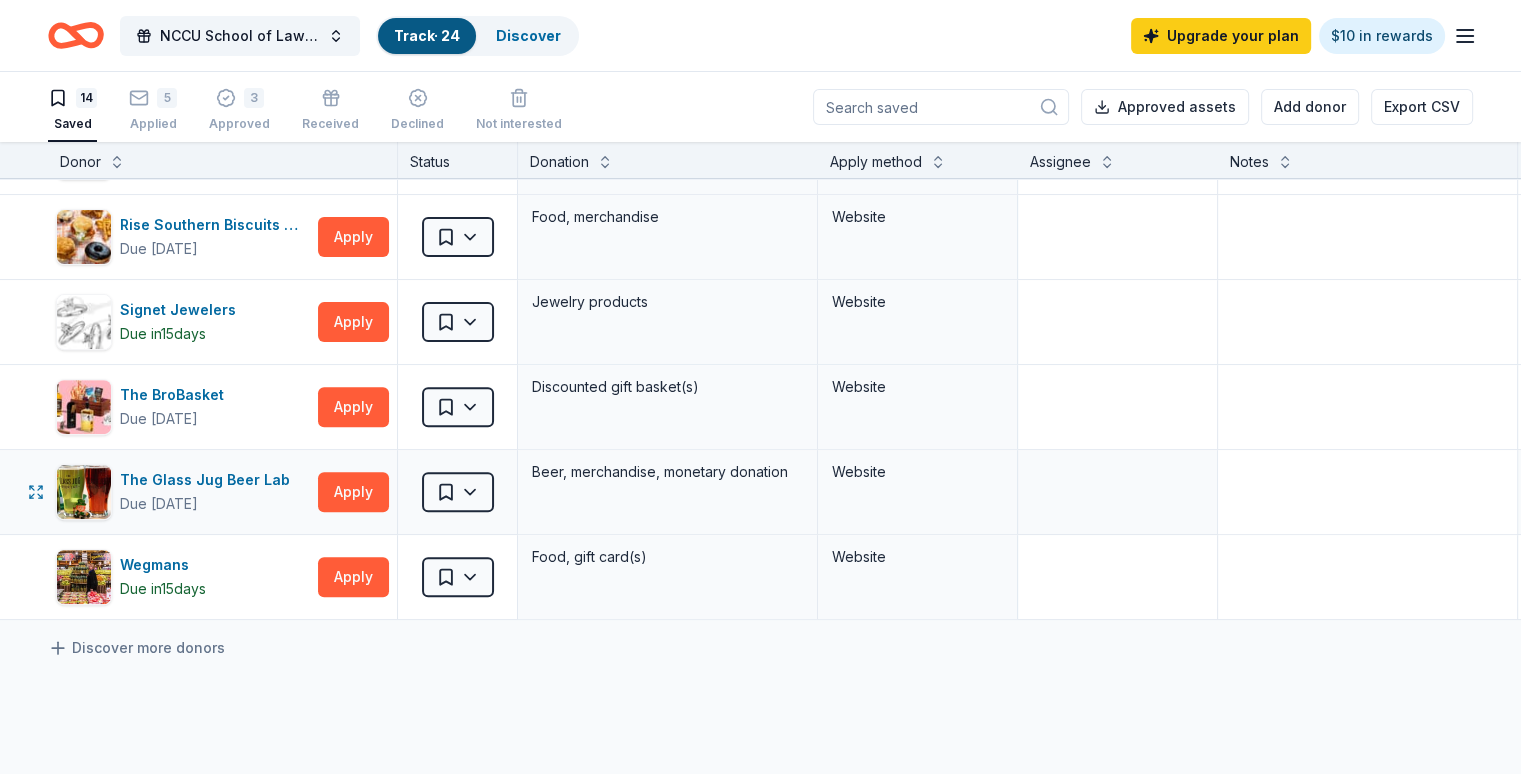 scroll, scrollTop: 753, scrollLeft: 0, axis: vertical 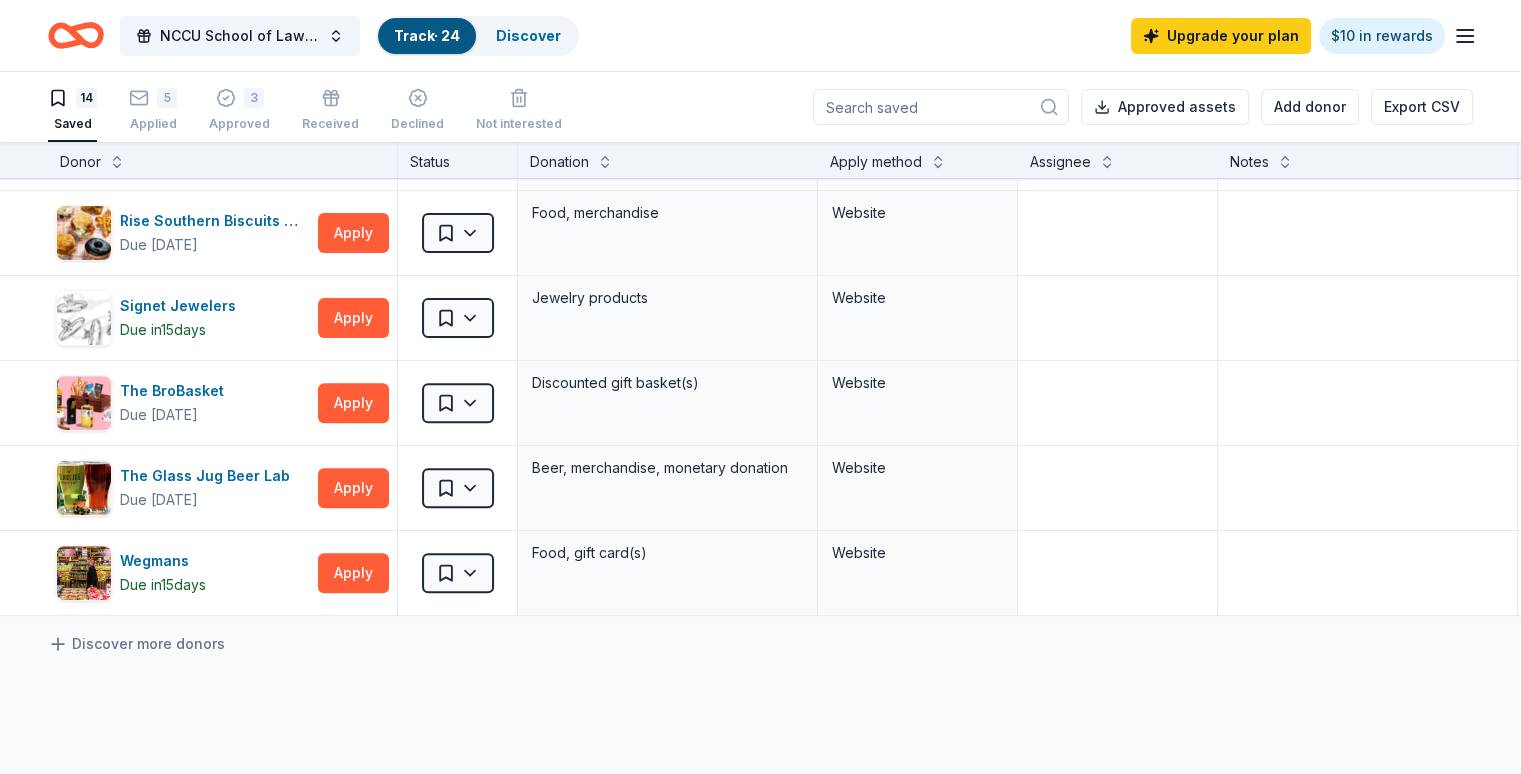 click 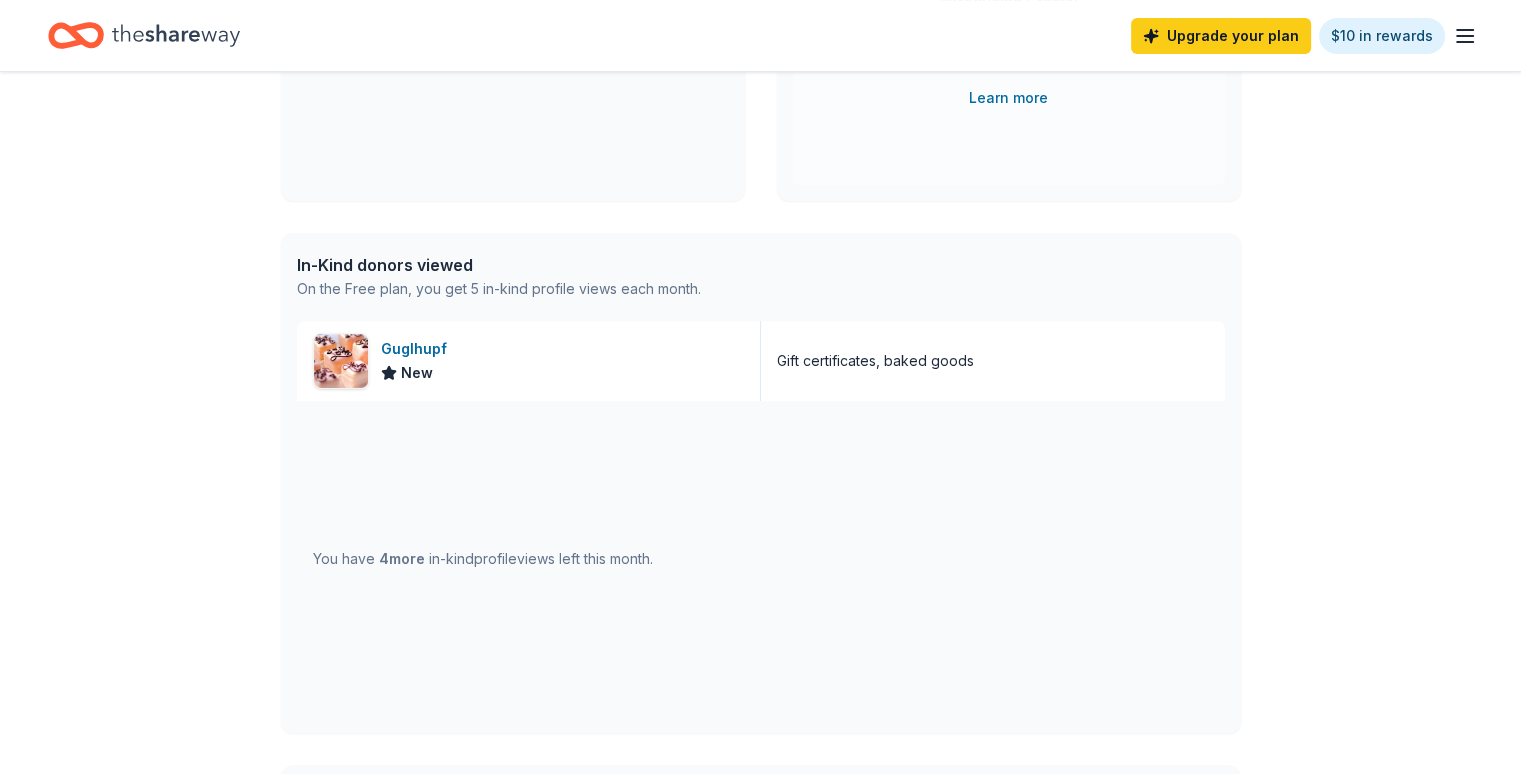 scroll, scrollTop: 374, scrollLeft: 0, axis: vertical 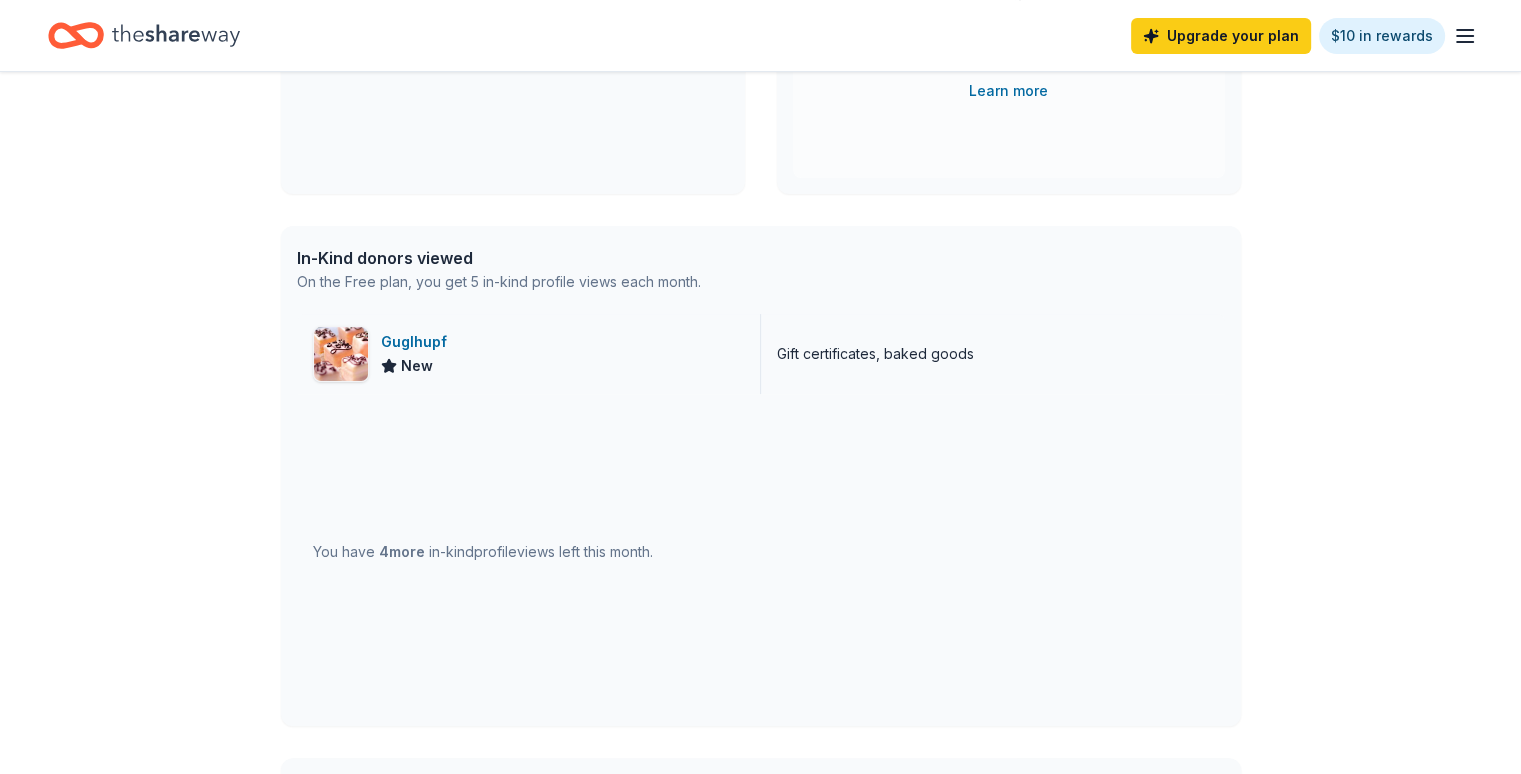 click on "Guglhupf" at bounding box center [418, 342] 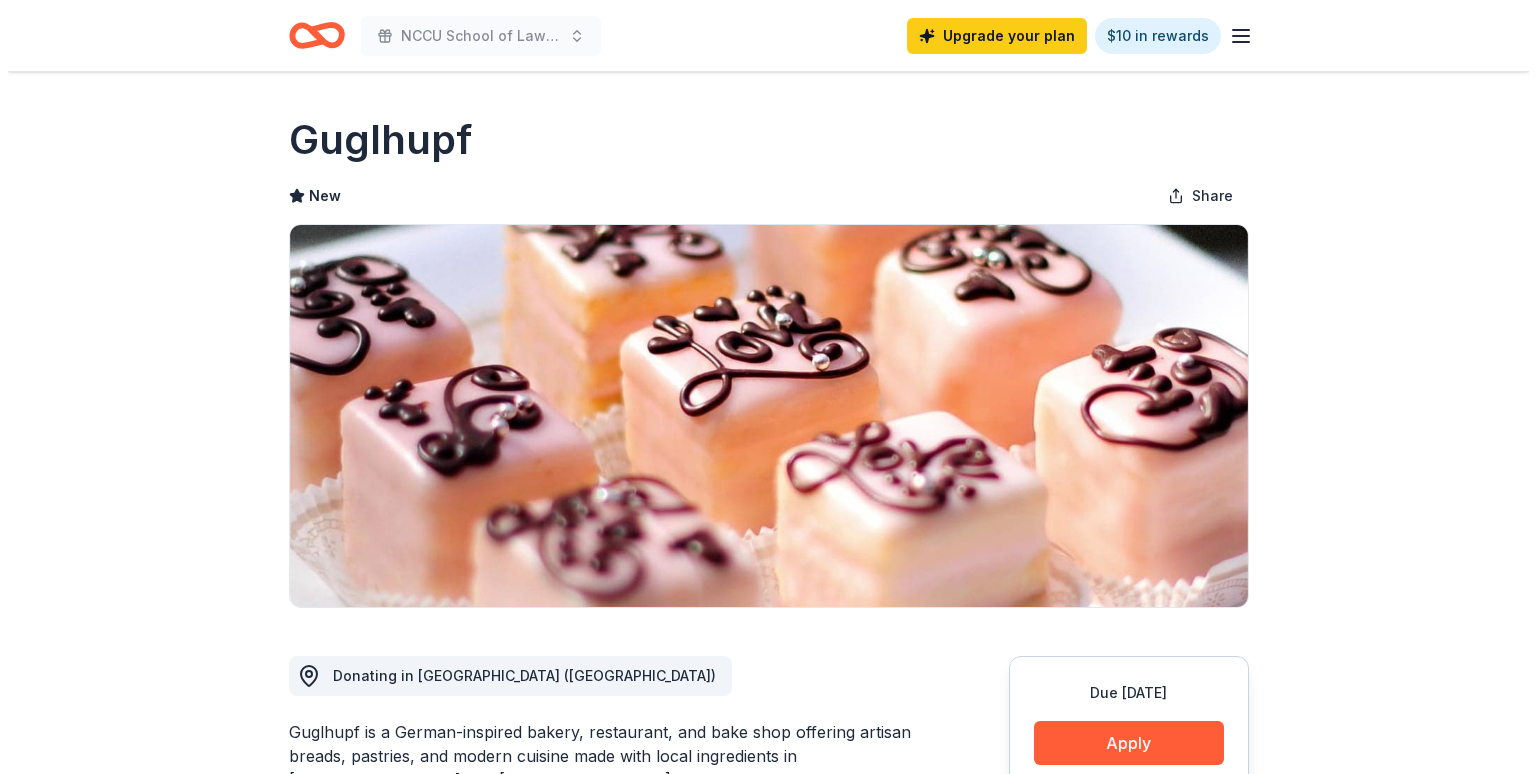 scroll, scrollTop: 0, scrollLeft: 0, axis: both 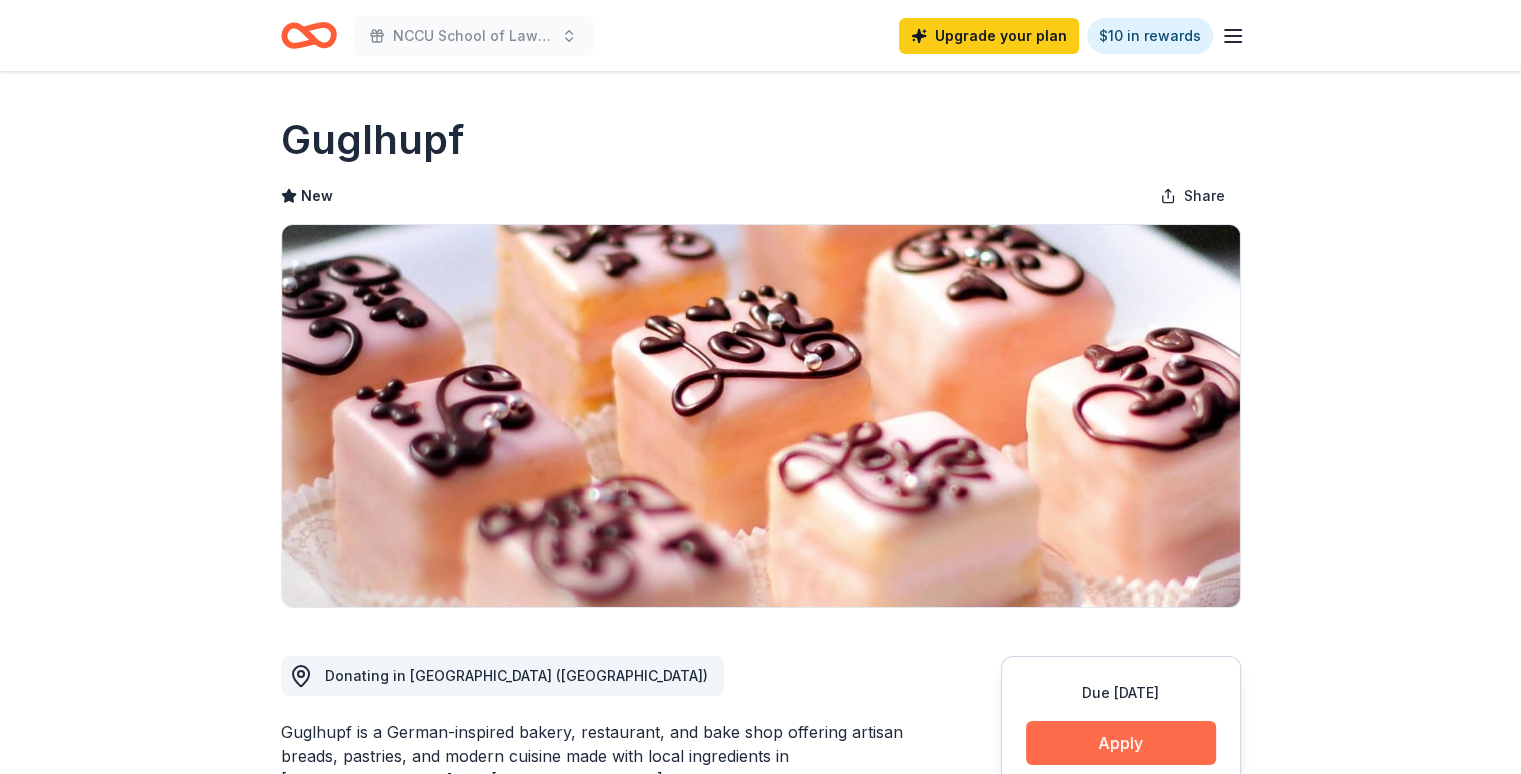 click on "Apply" at bounding box center (1121, 743) 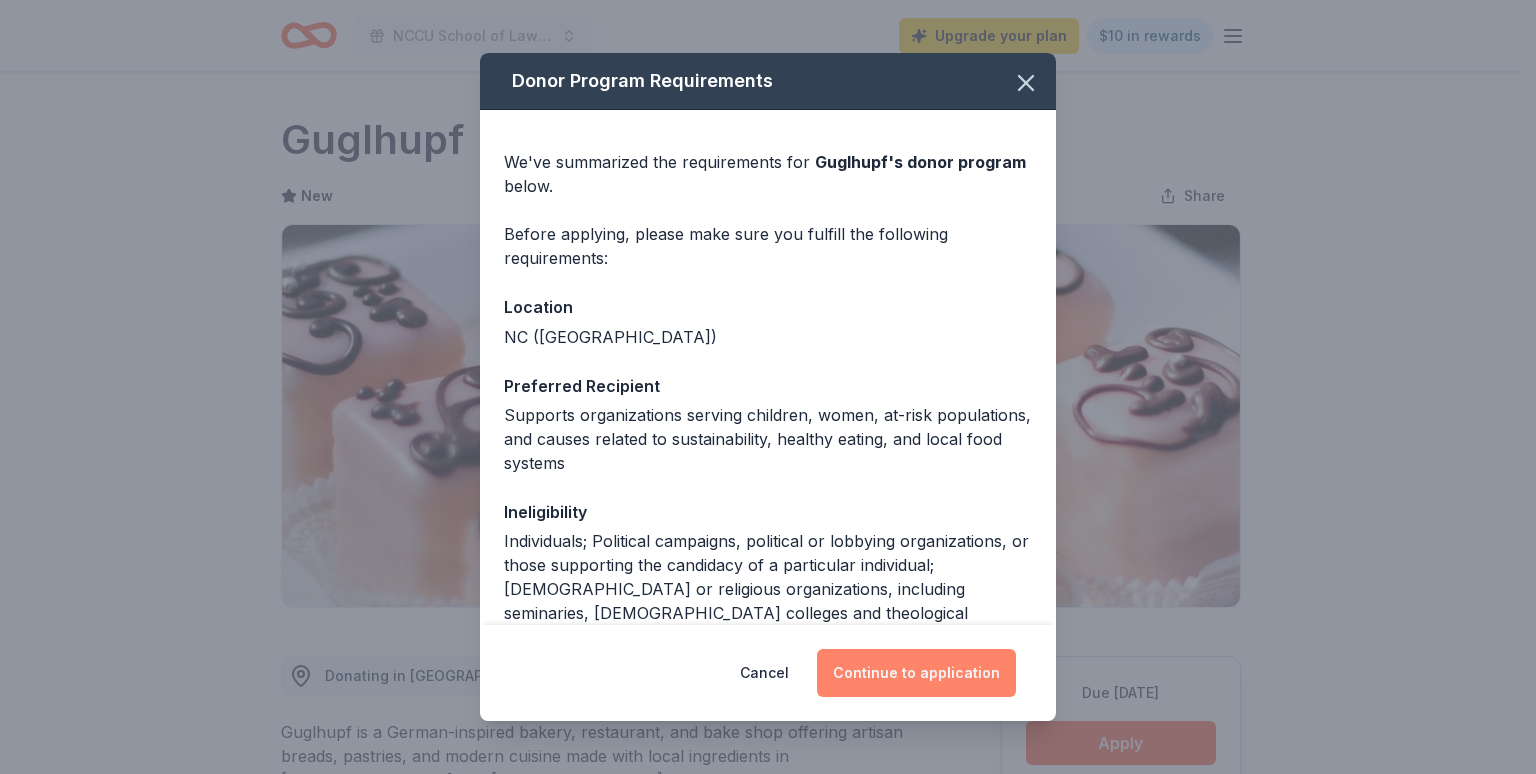 click on "Continue to application" at bounding box center [916, 673] 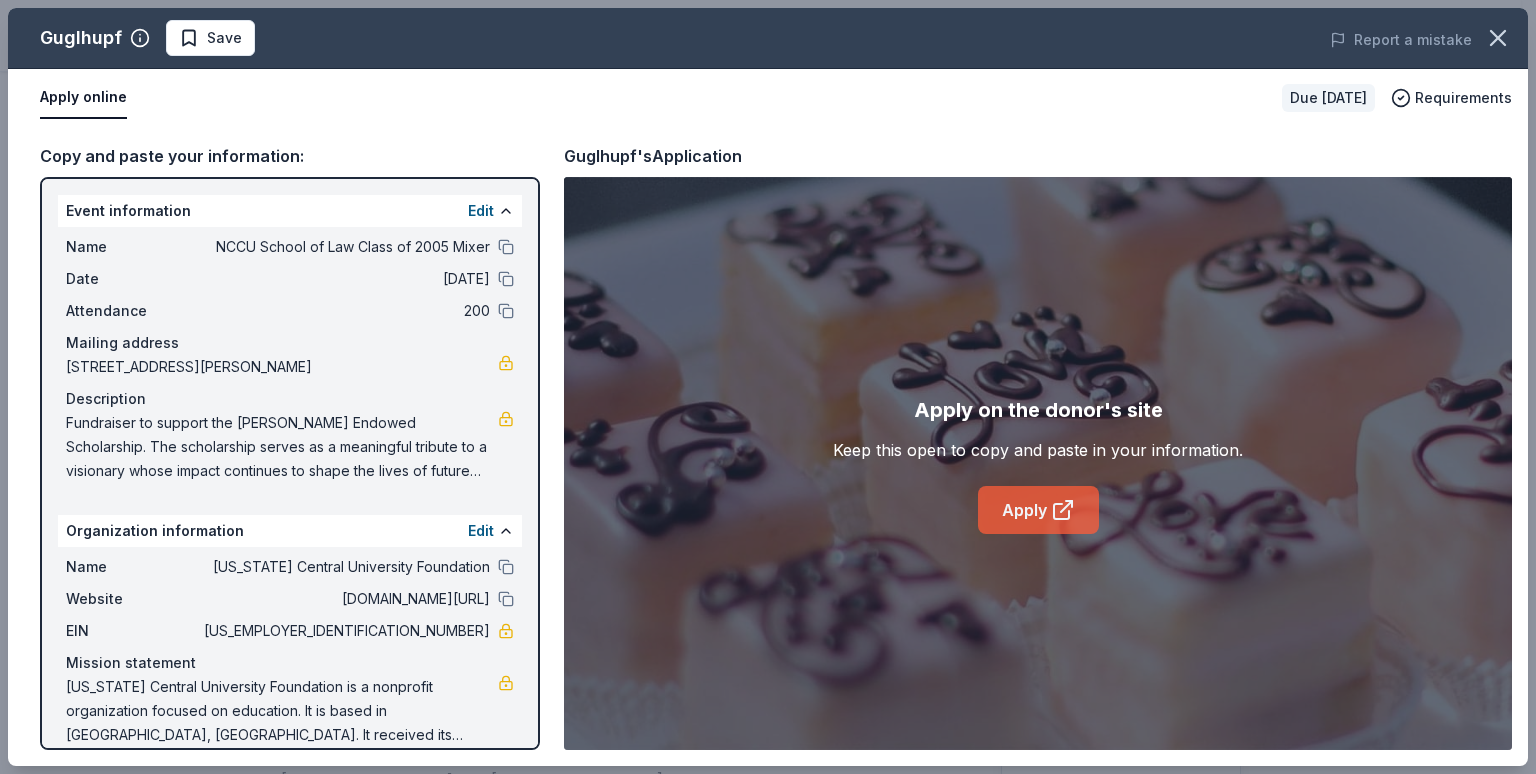 click on "Apply" at bounding box center (1038, 510) 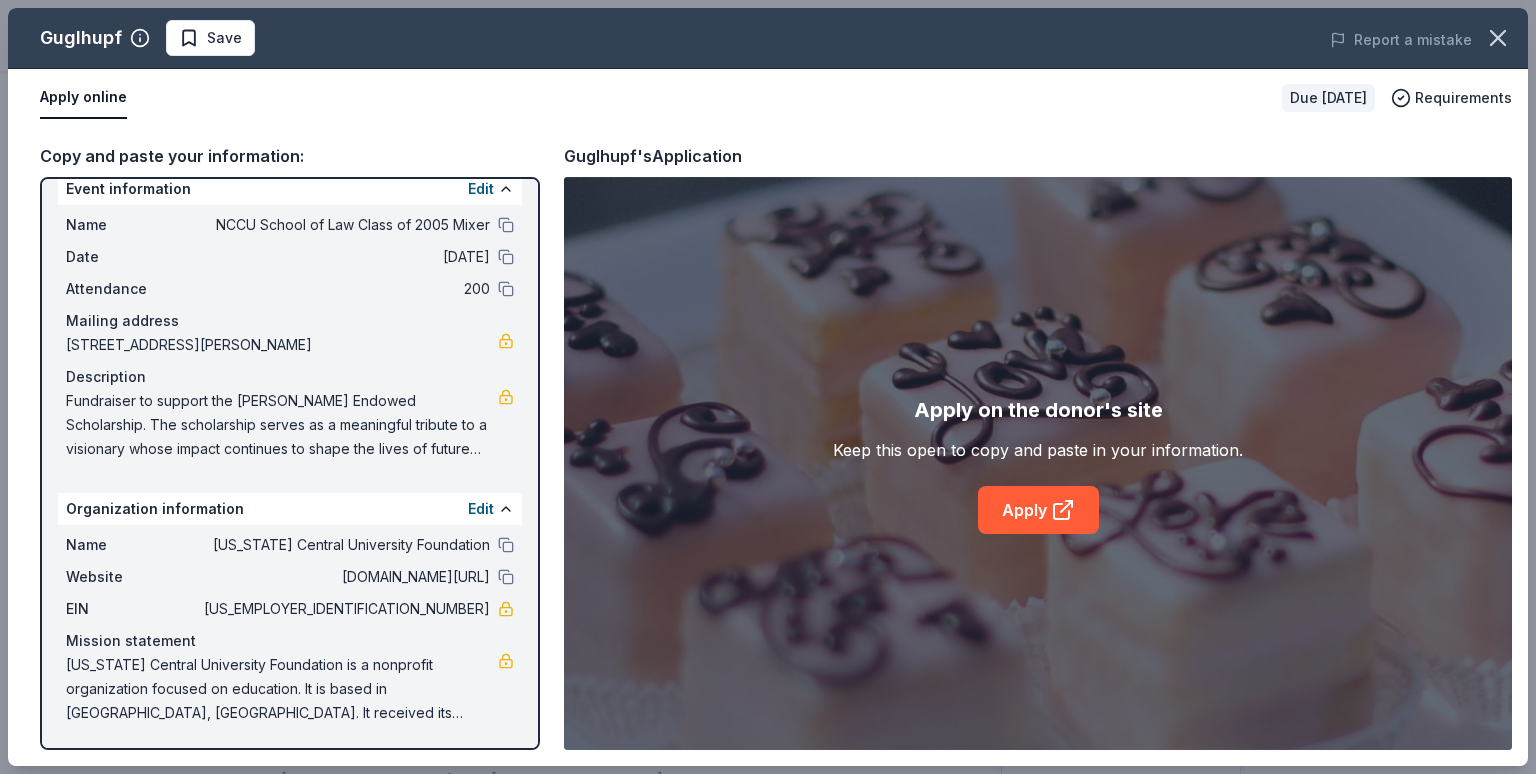 scroll, scrollTop: 0, scrollLeft: 0, axis: both 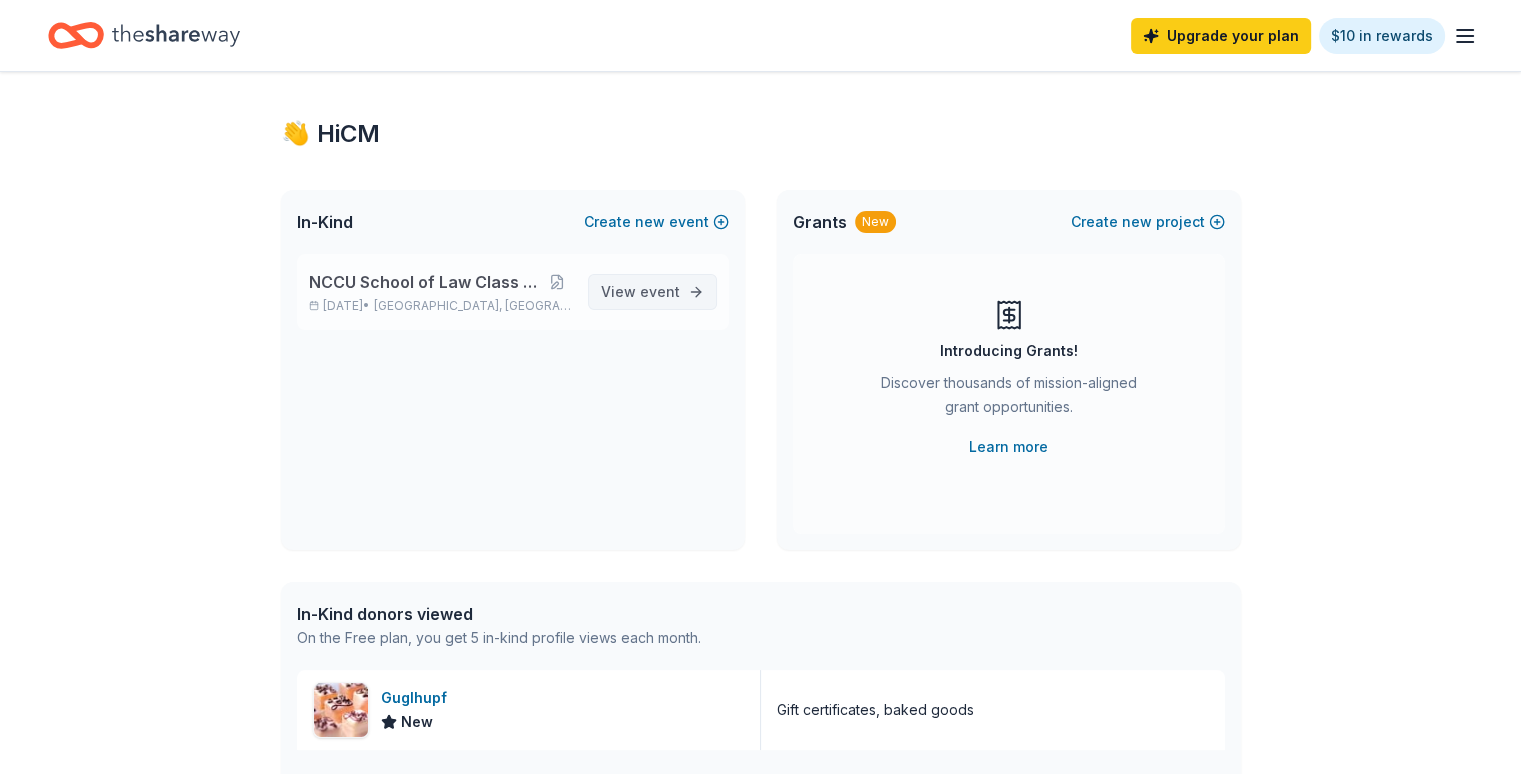 click on "View   event" at bounding box center [640, 292] 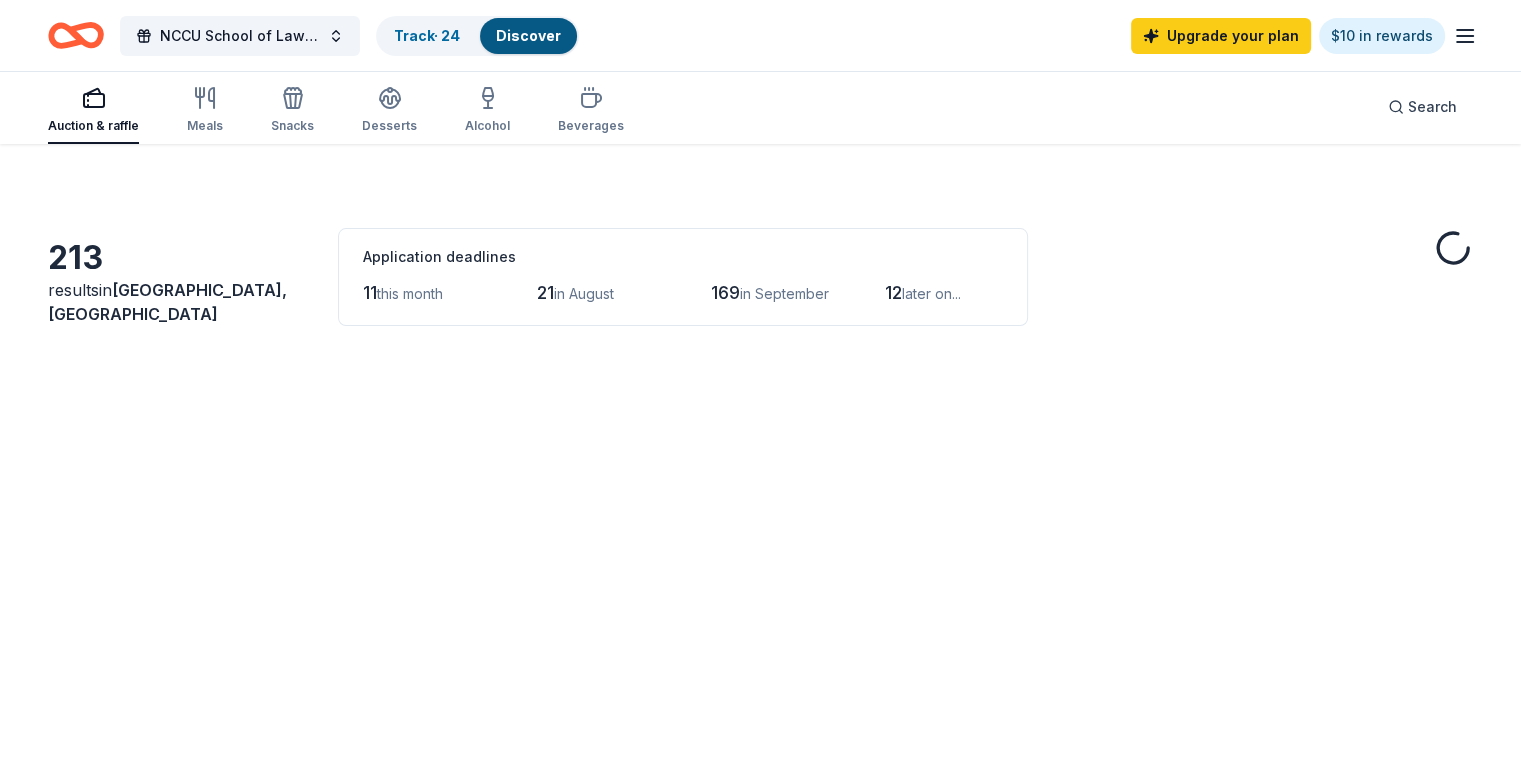 scroll, scrollTop: 0, scrollLeft: 0, axis: both 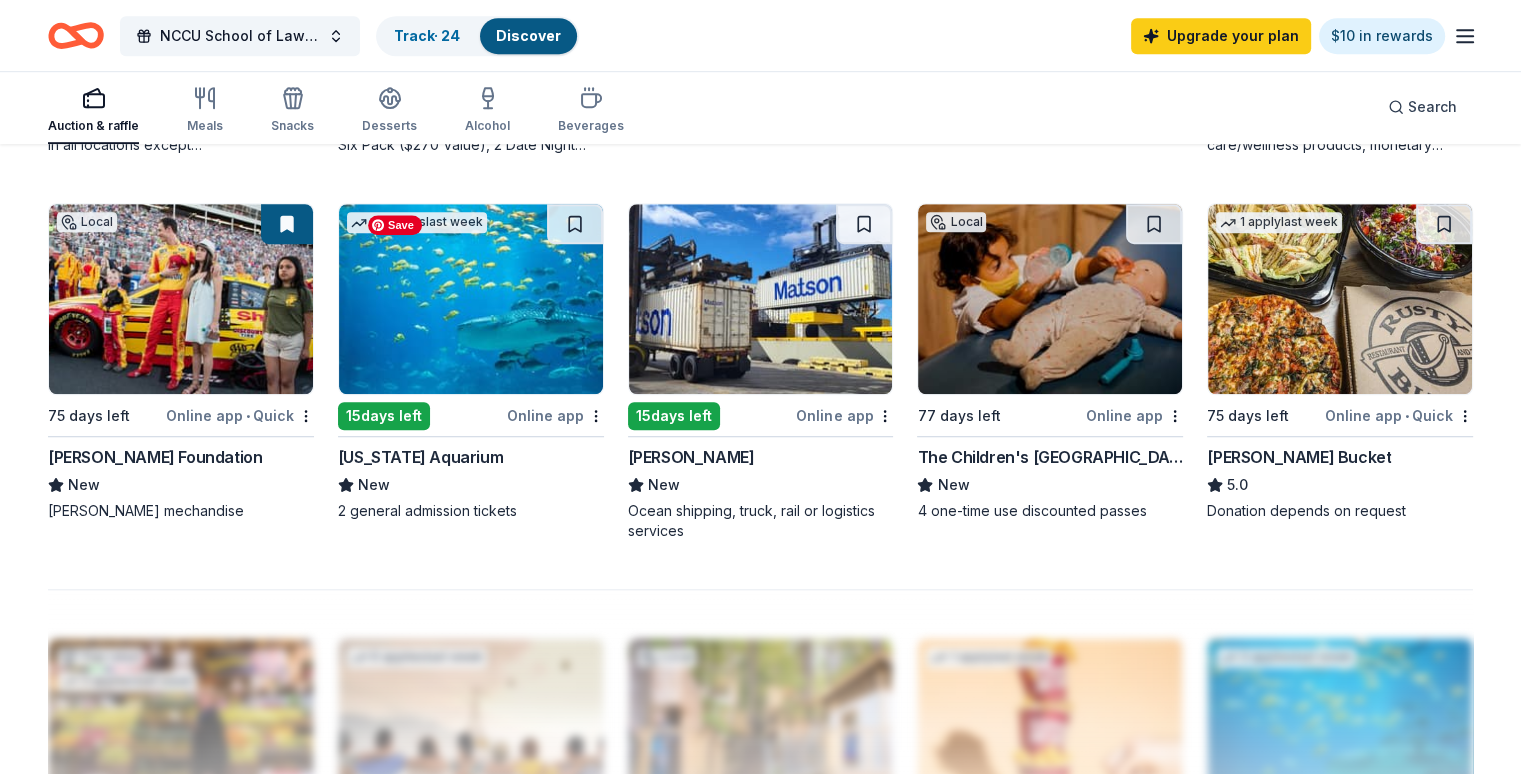 click at bounding box center (471, 299) 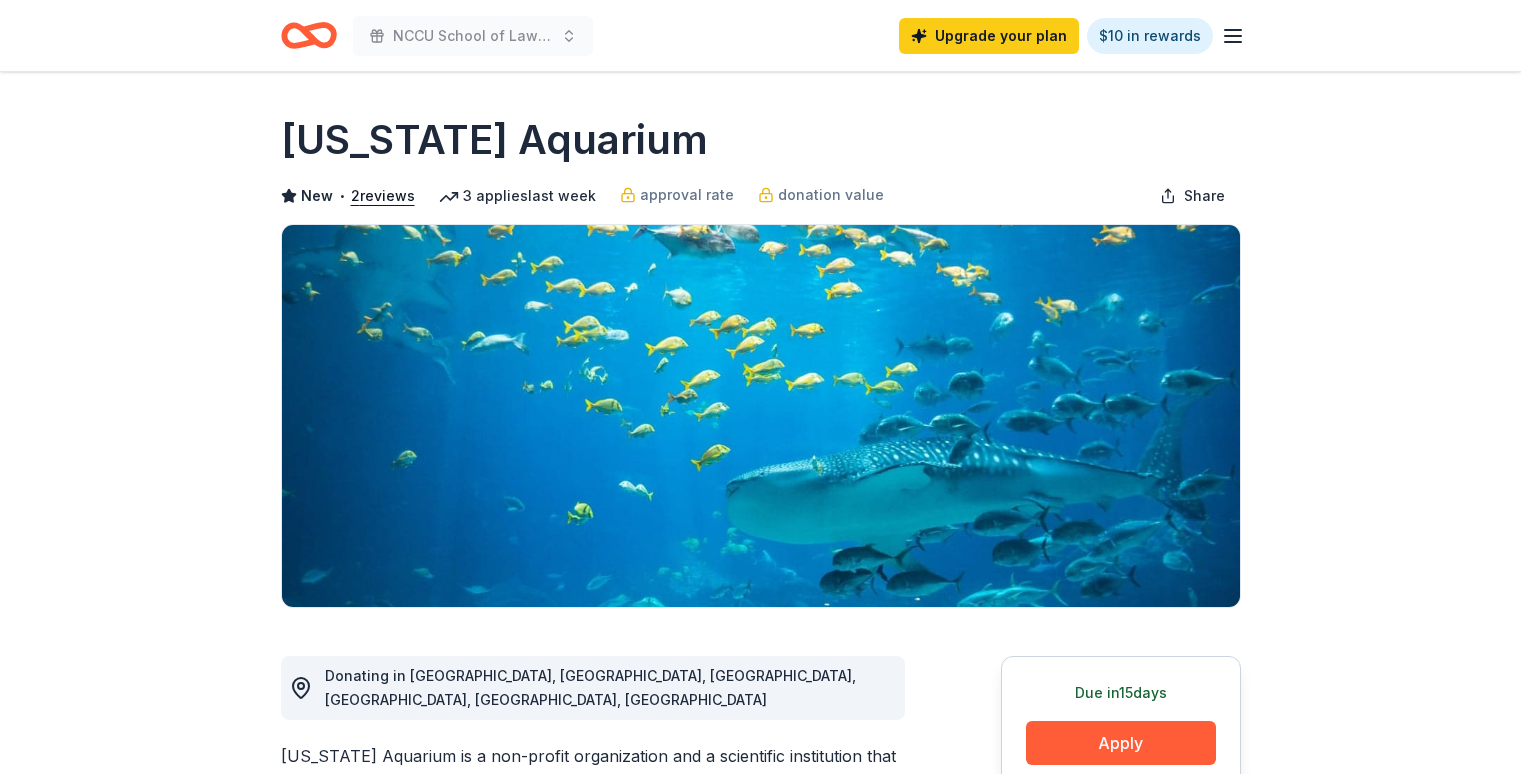 scroll, scrollTop: 0, scrollLeft: 0, axis: both 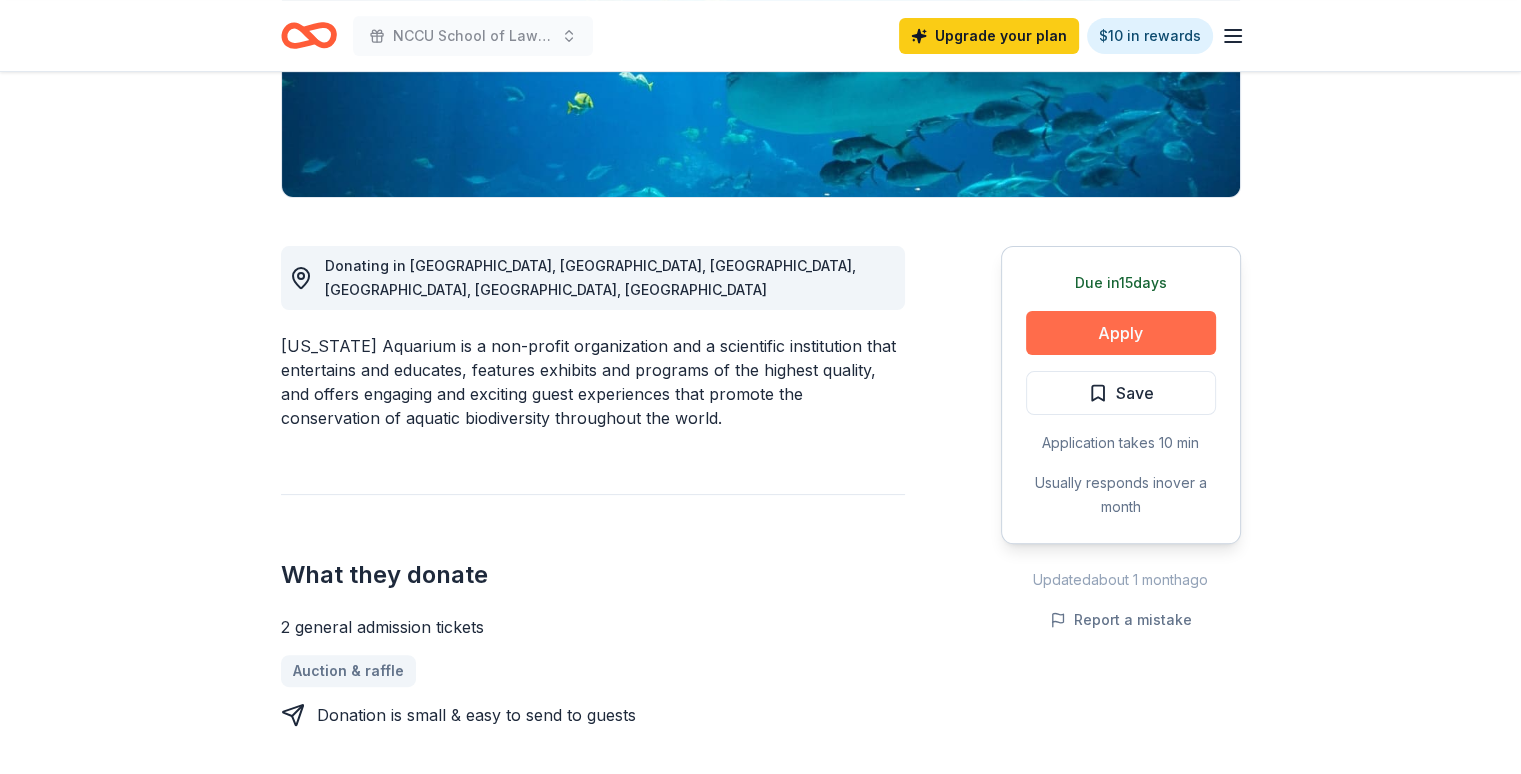 click on "Apply" at bounding box center [1121, 333] 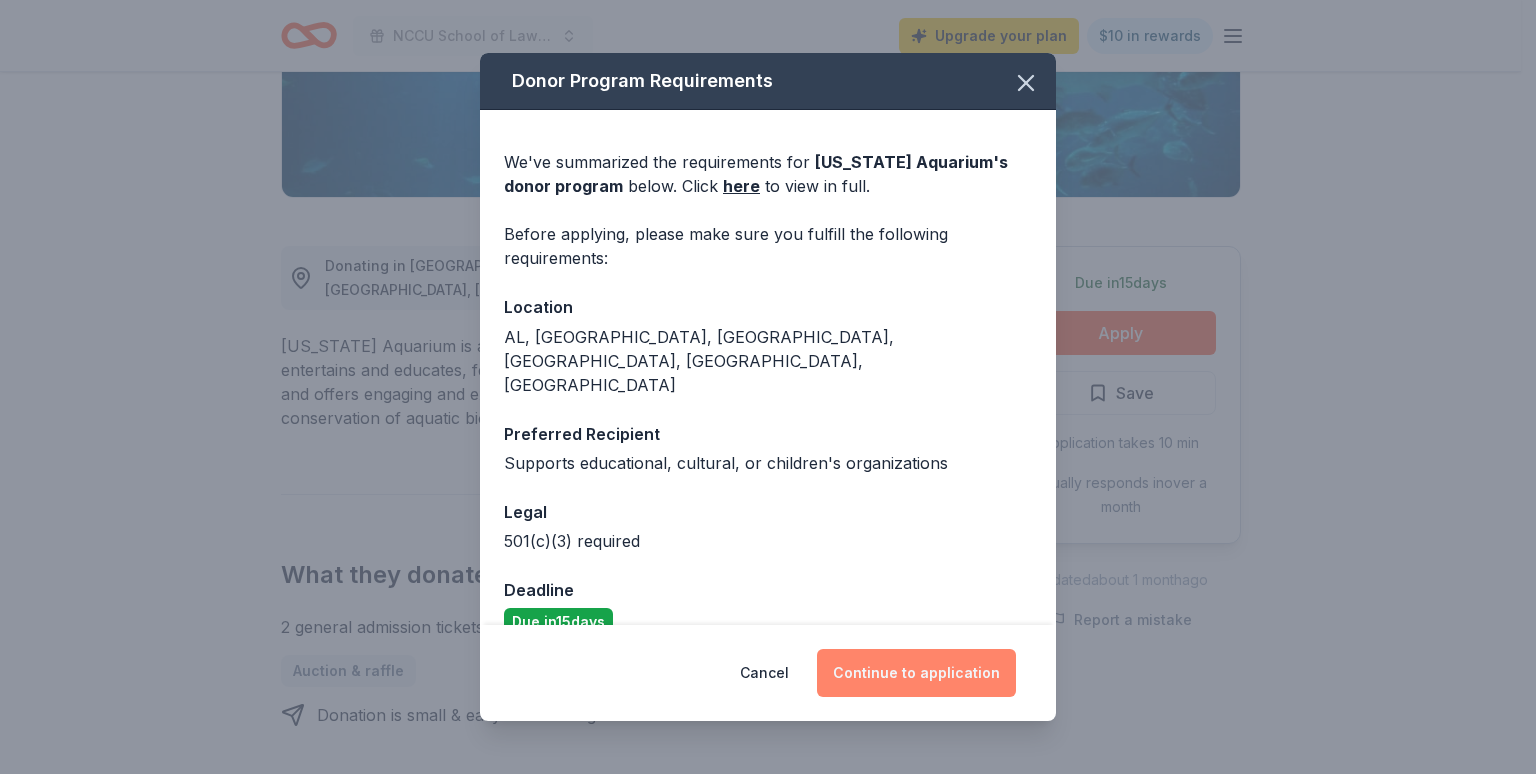 click on "Continue to application" at bounding box center (916, 673) 